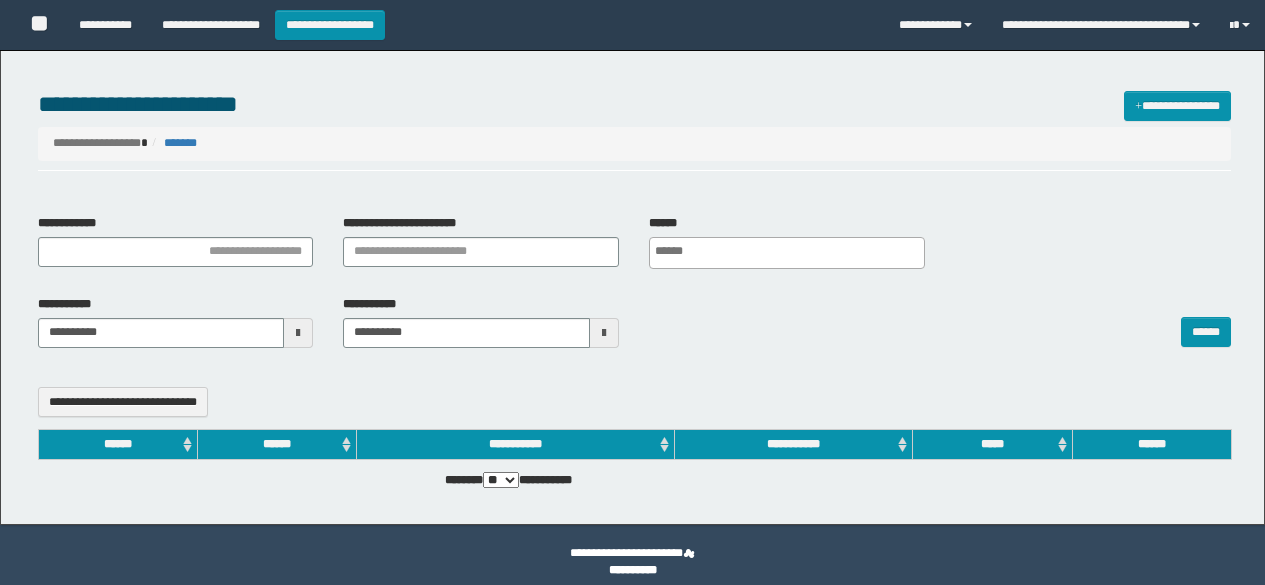 select 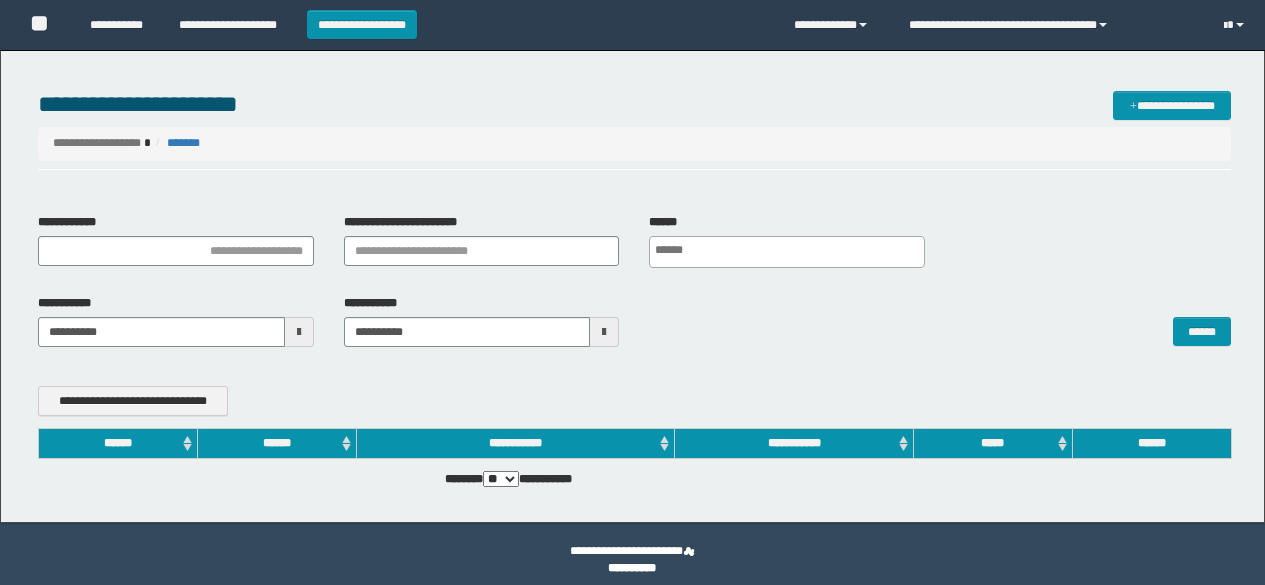 scroll, scrollTop: 0, scrollLeft: 0, axis: both 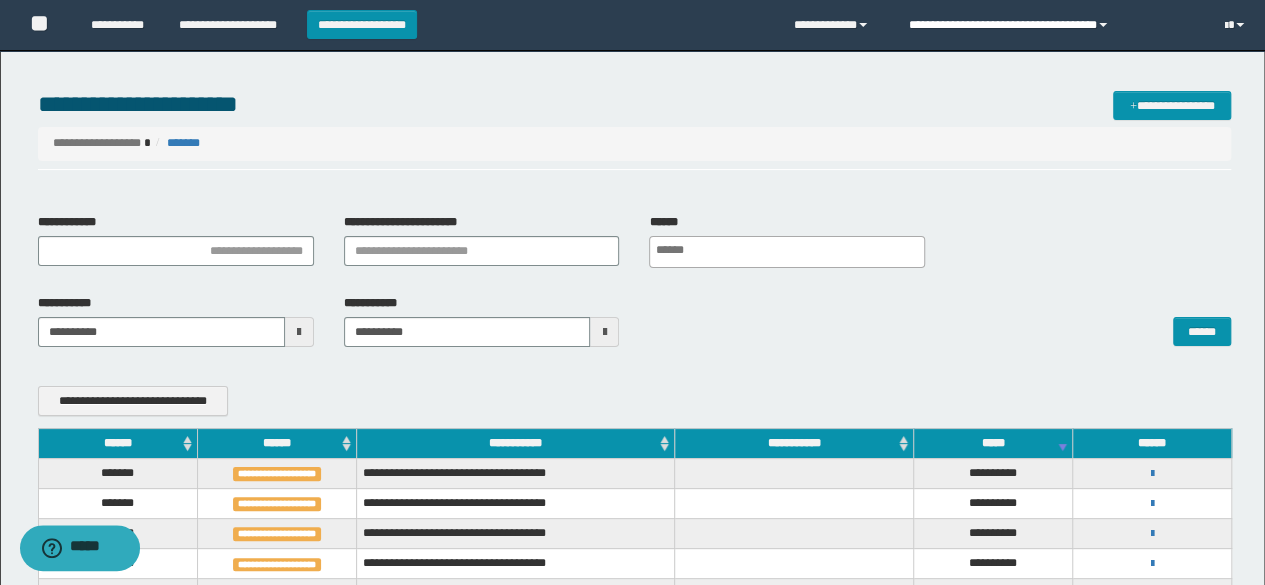 click on "**********" at bounding box center [1051, 25] 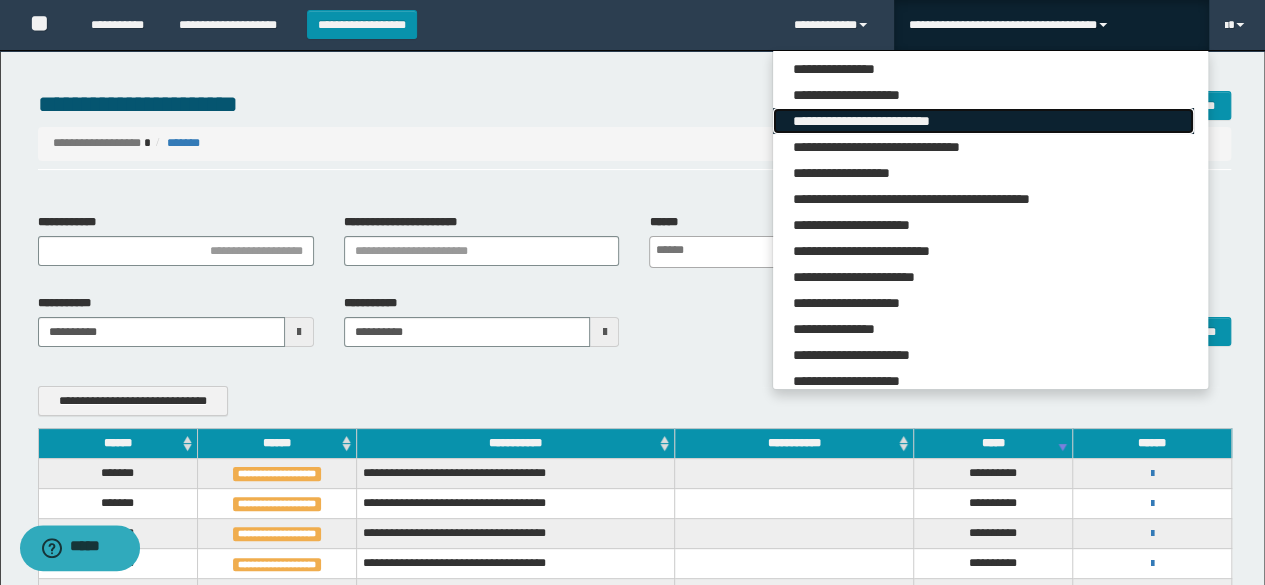 click on "**********" at bounding box center (983, 121) 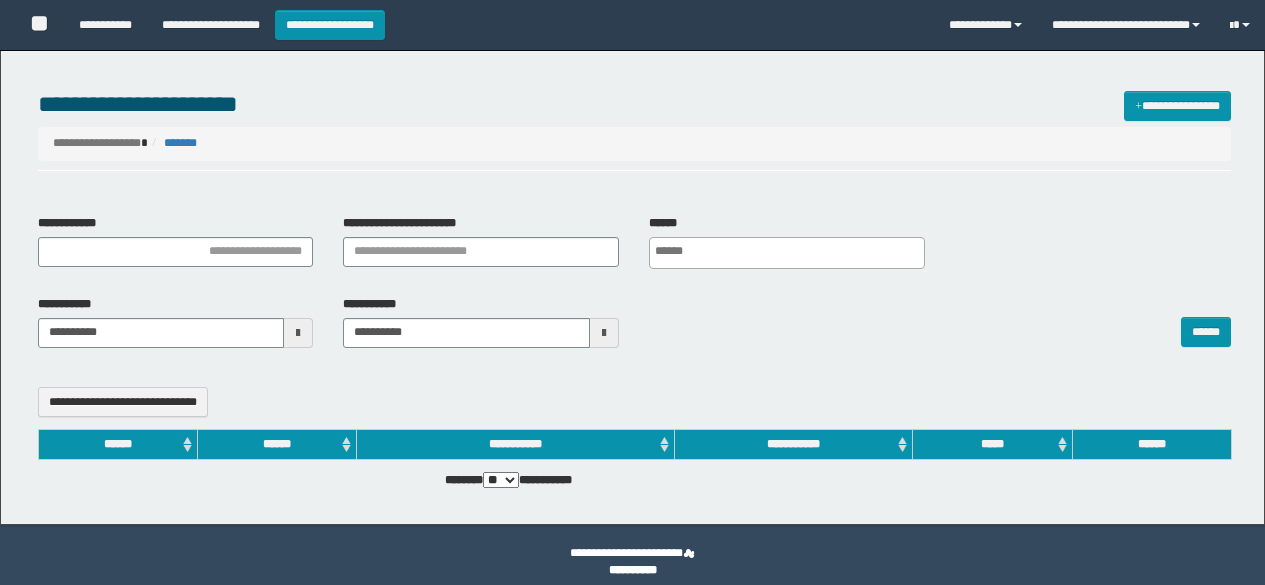 select 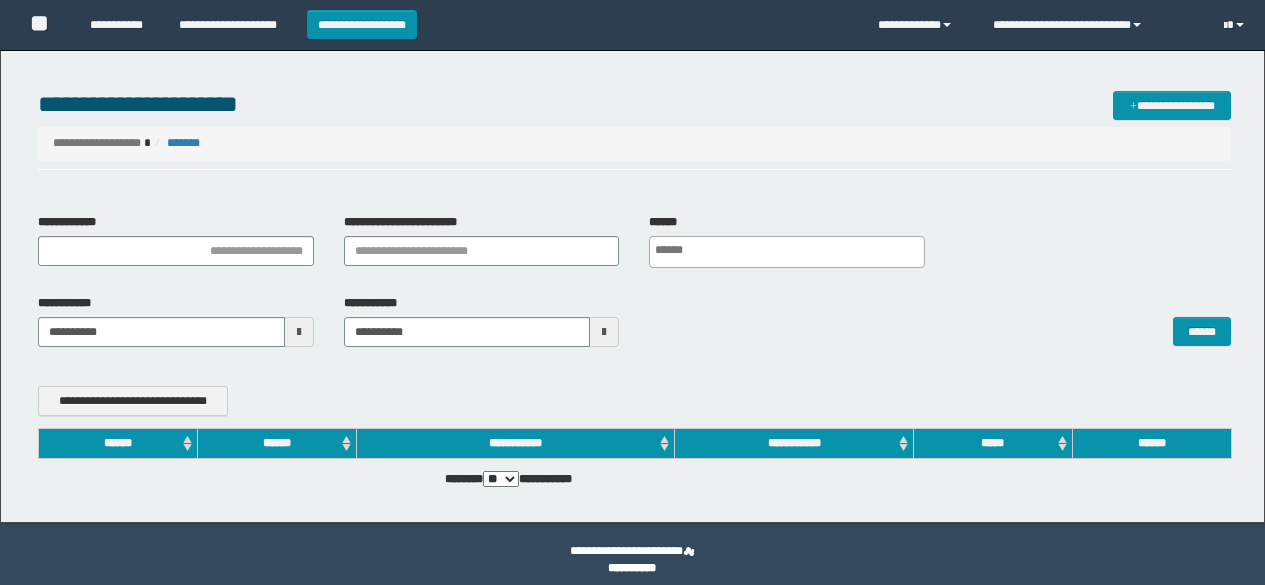 scroll, scrollTop: 0, scrollLeft: 0, axis: both 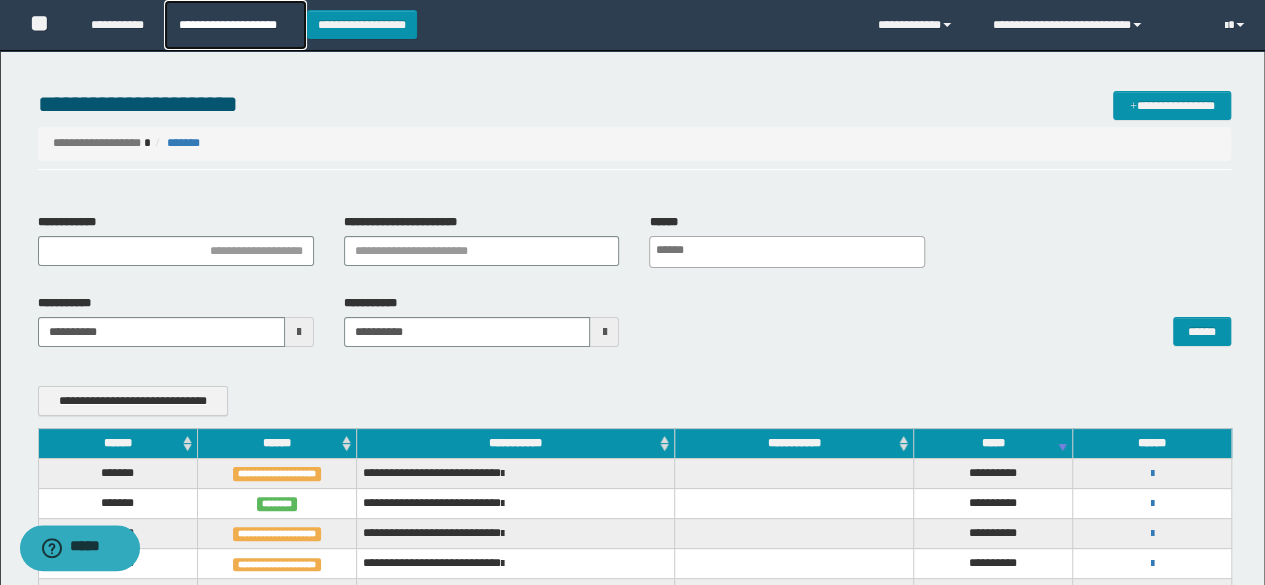 click on "**********" at bounding box center (235, 25) 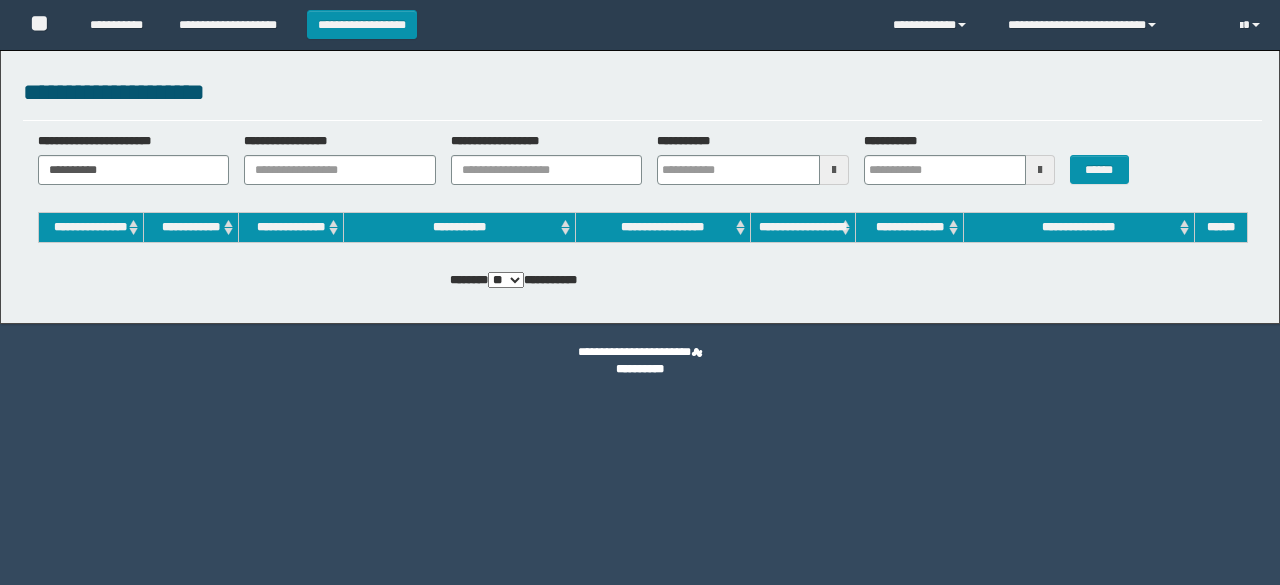 scroll, scrollTop: 0, scrollLeft: 0, axis: both 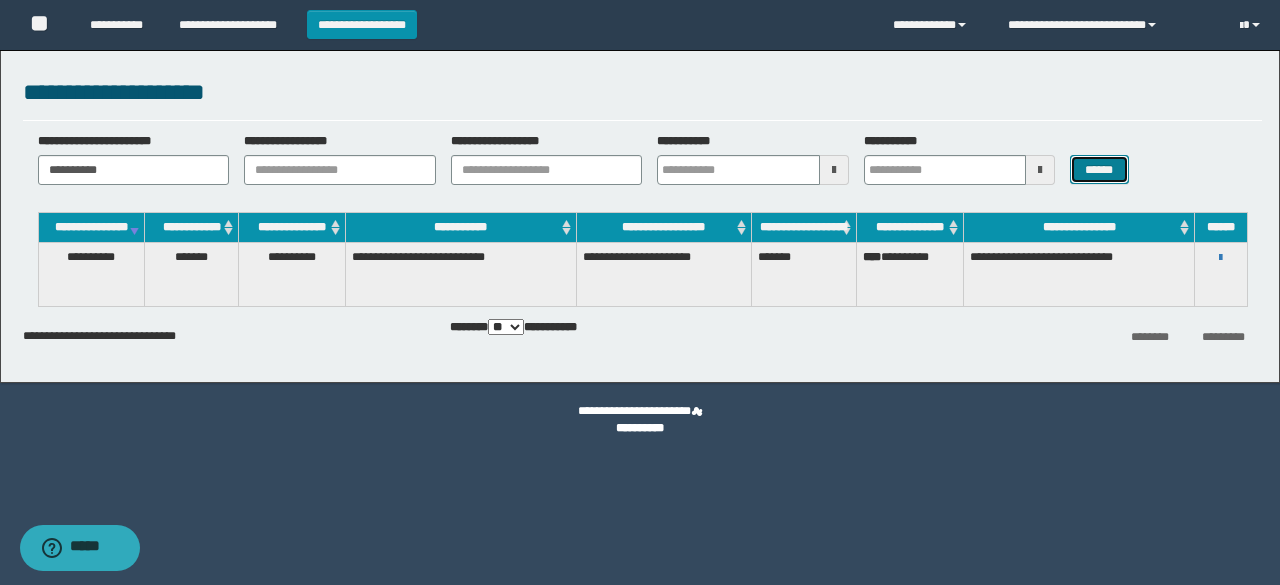click on "******" at bounding box center (1099, 169) 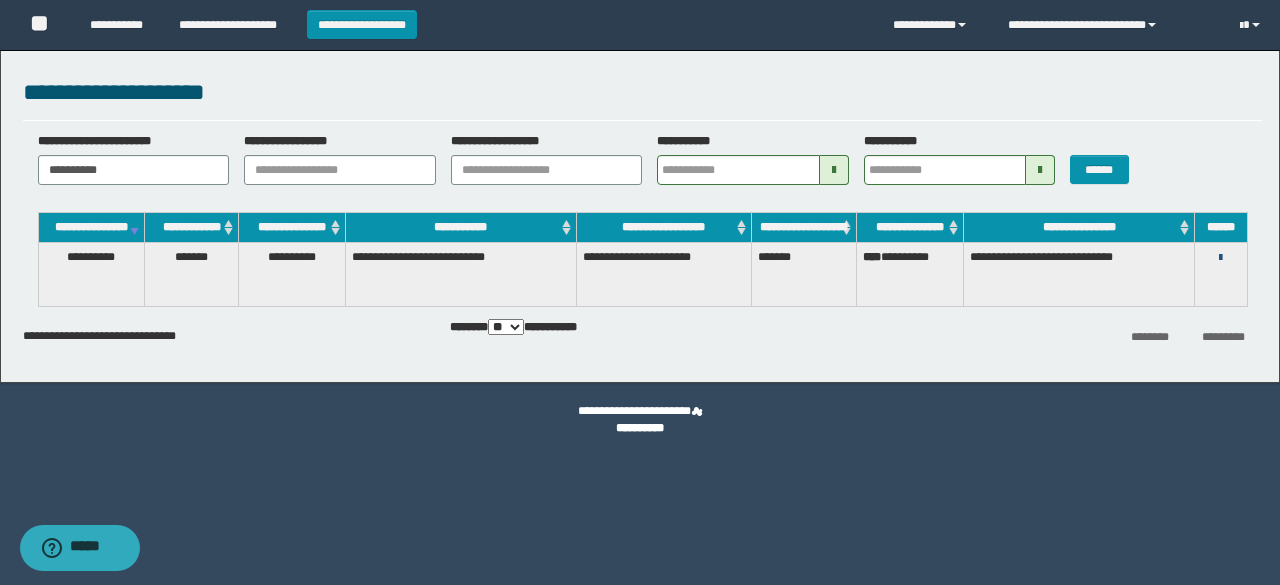click at bounding box center [1220, 258] 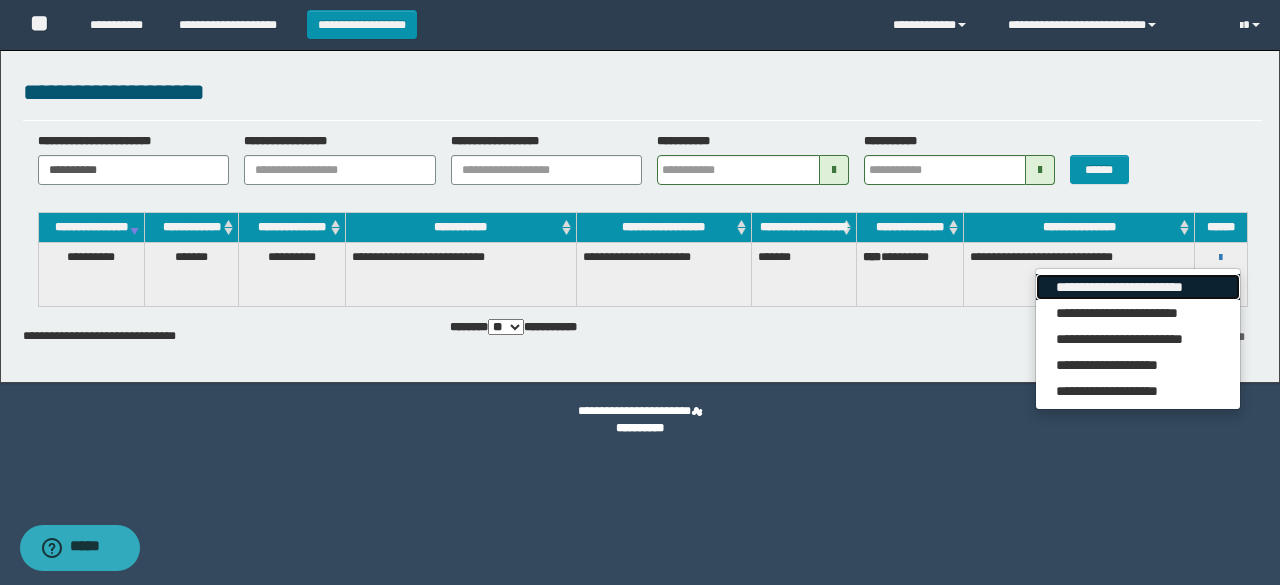 click on "**********" at bounding box center (1137, 287) 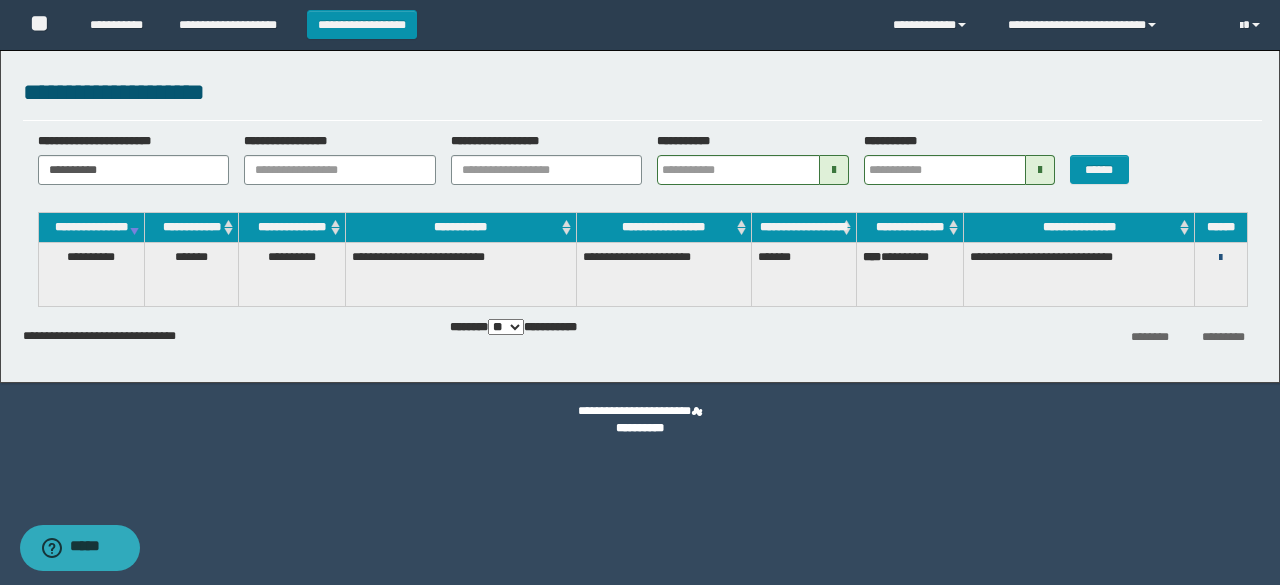 click at bounding box center (1220, 258) 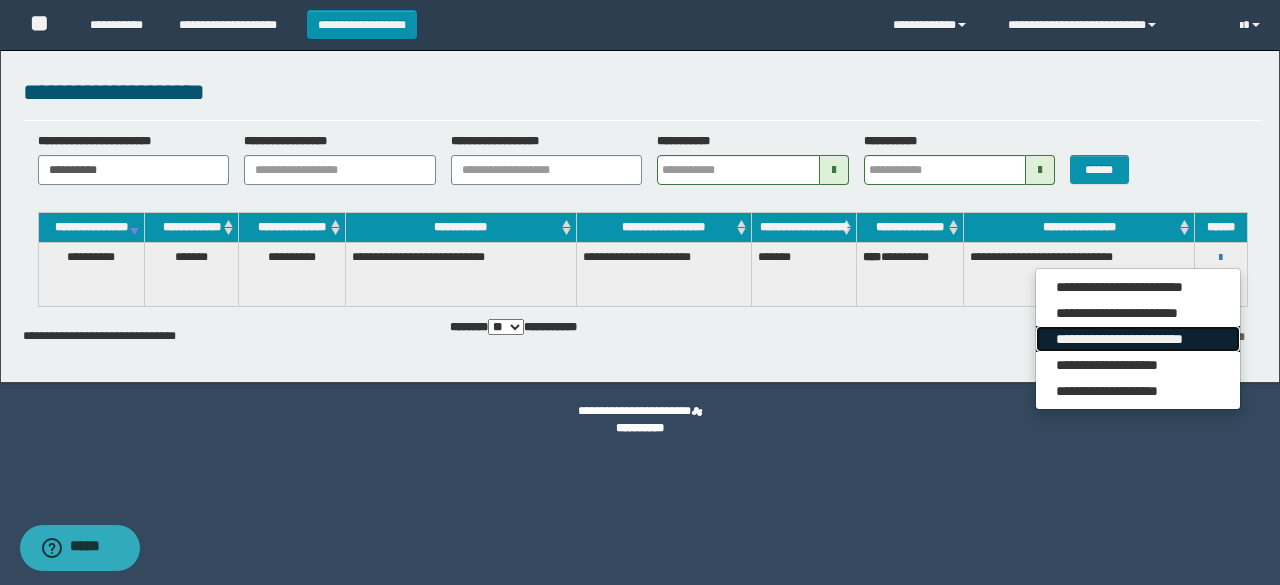 click on "**********" at bounding box center [1137, 339] 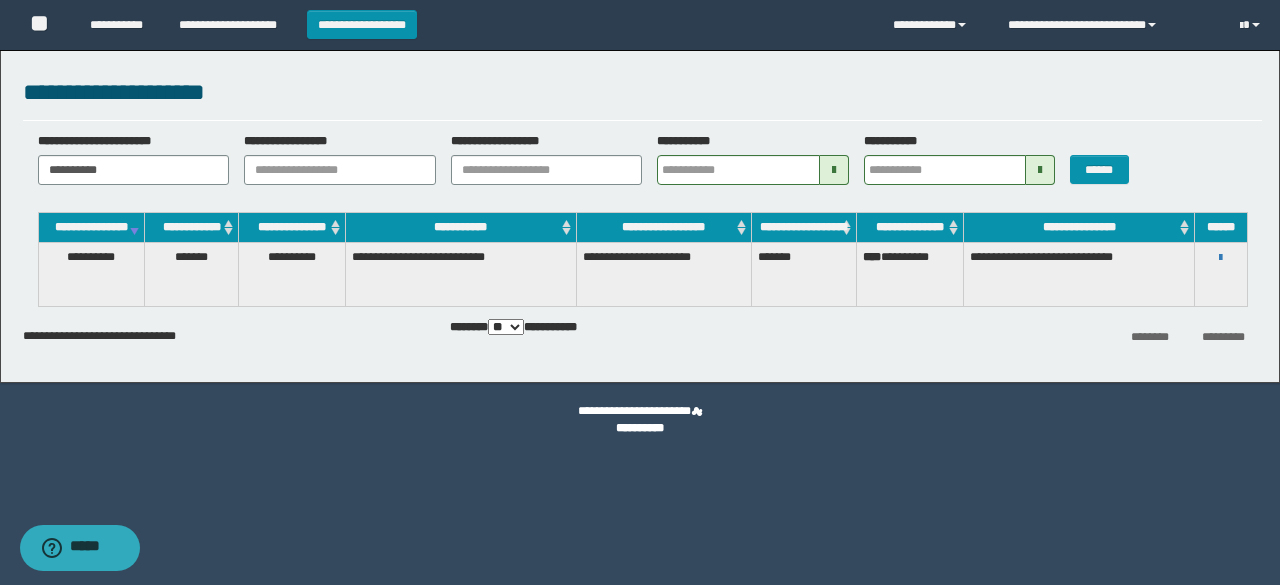 click on "**********" at bounding box center (642, 335) 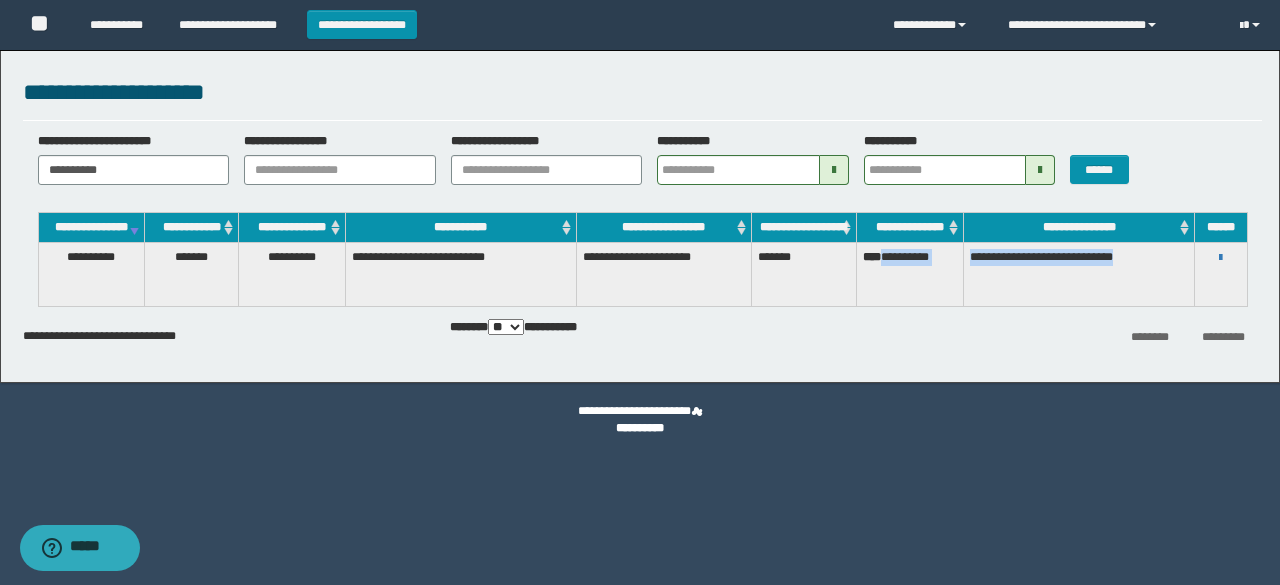 drag, startPoint x: 888, startPoint y: 275, endPoint x: 1045, endPoint y: 305, distance: 159.84055 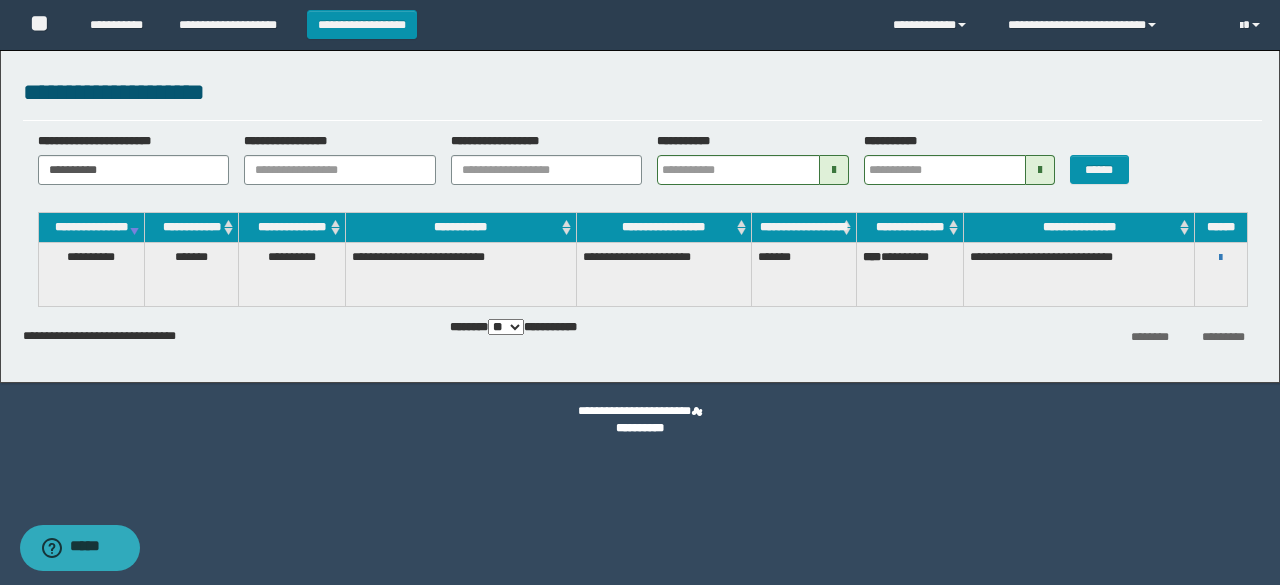 click on "**********" at bounding box center [641, 330] 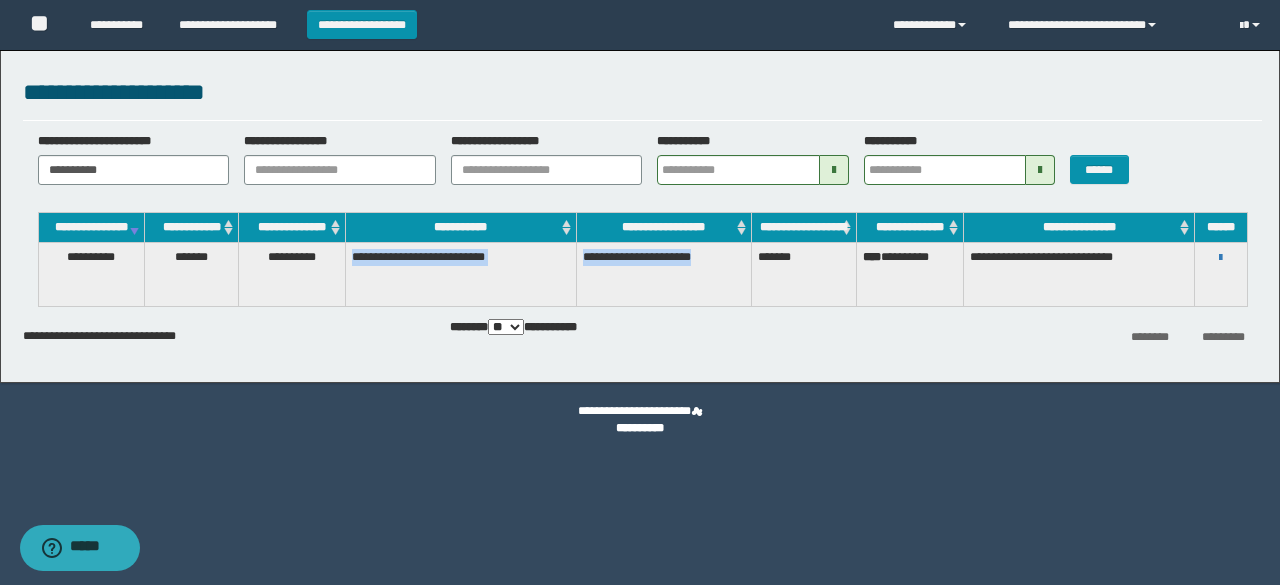 drag, startPoint x: 350, startPoint y: 271, endPoint x: 746, endPoint y: 280, distance: 396.10226 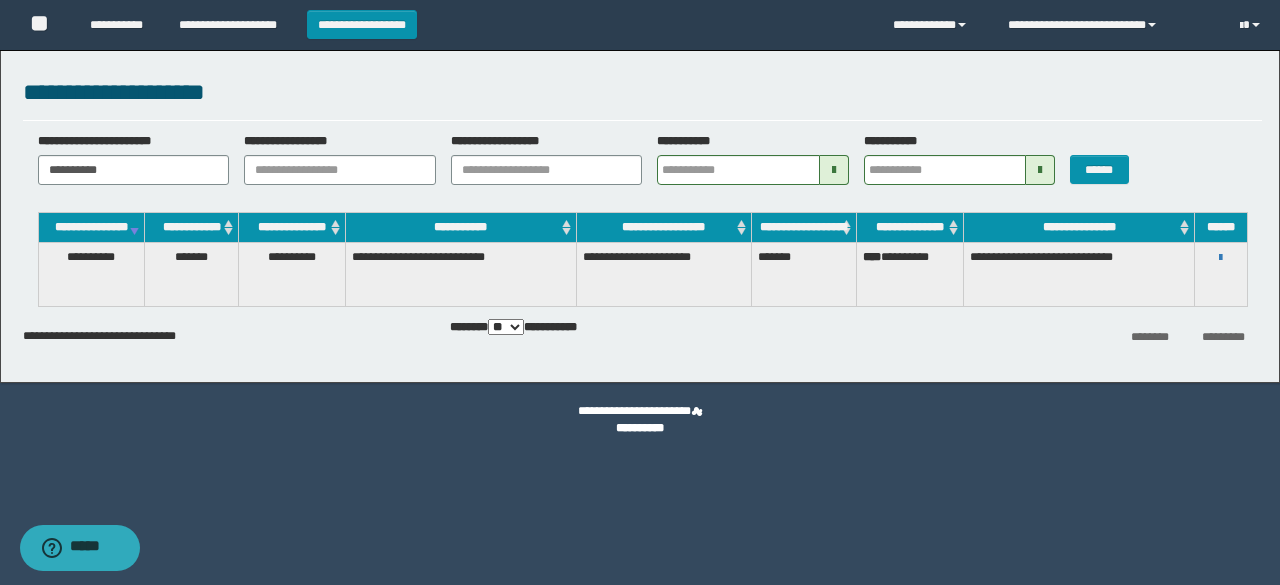 click on "**********" at bounding box center (642, 288) 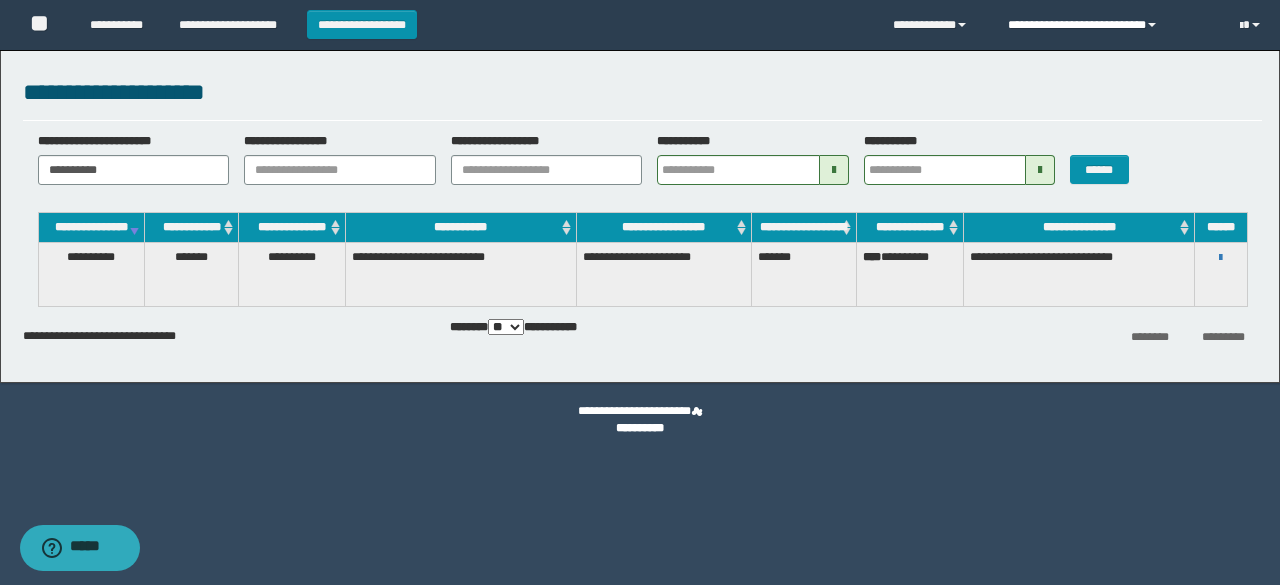 click on "**********" at bounding box center [1108, 25] 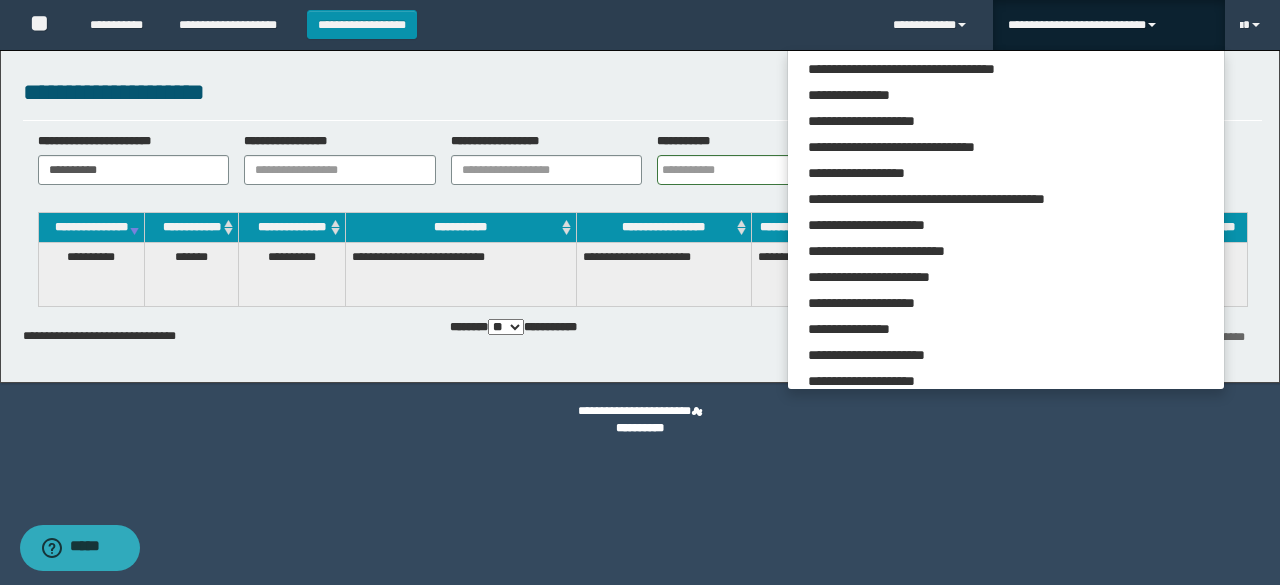 scroll, scrollTop: 113, scrollLeft: 0, axis: vertical 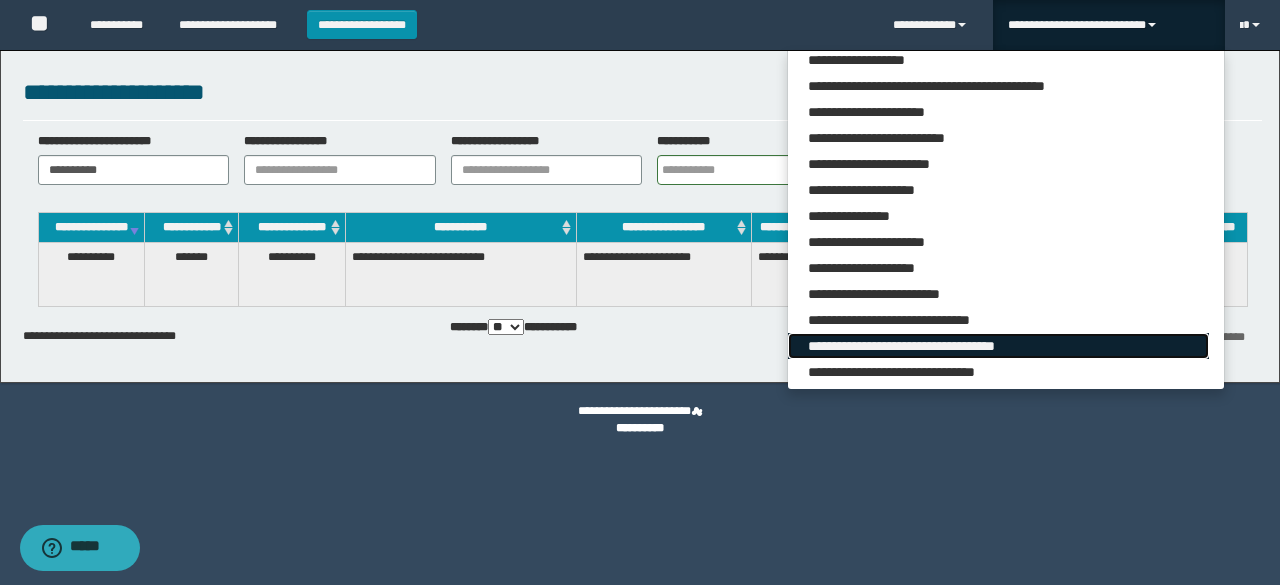 click on "**********" at bounding box center [998, 346] 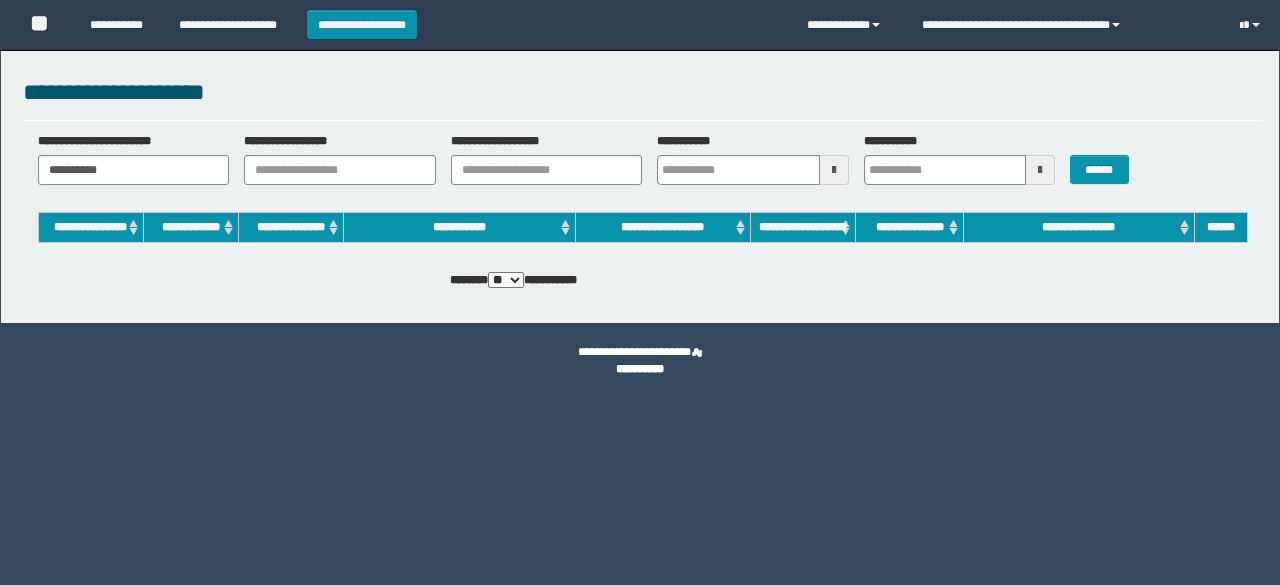 scroll, scrollTop: 0, scrollLeft: 0, axis: both 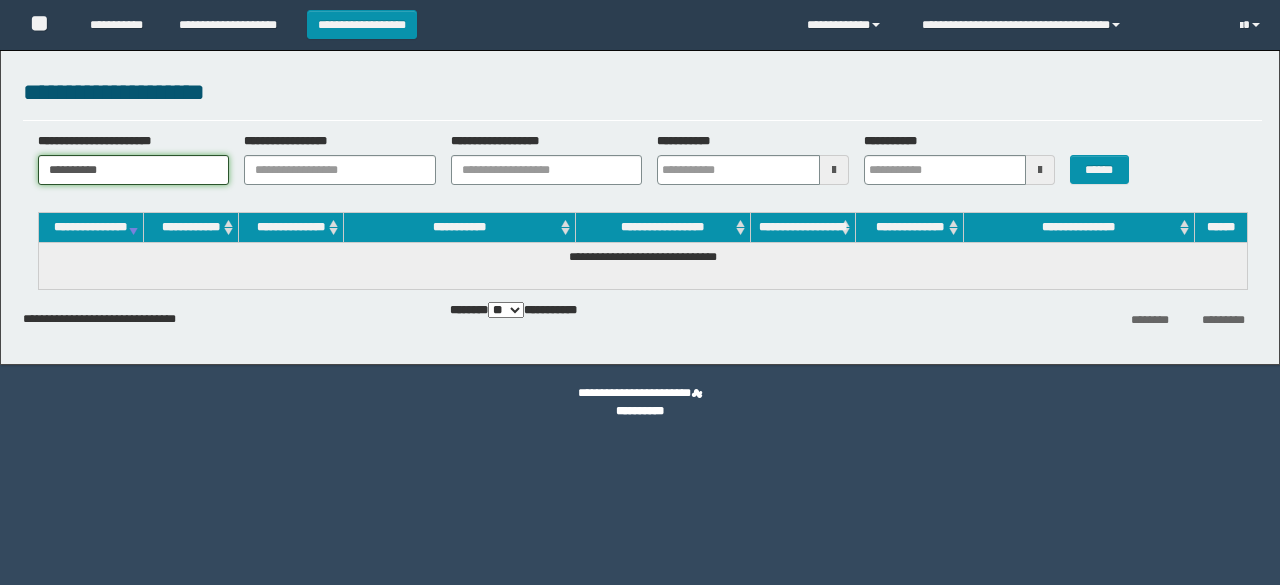 click on "**********" at bounding box center [134, 170] 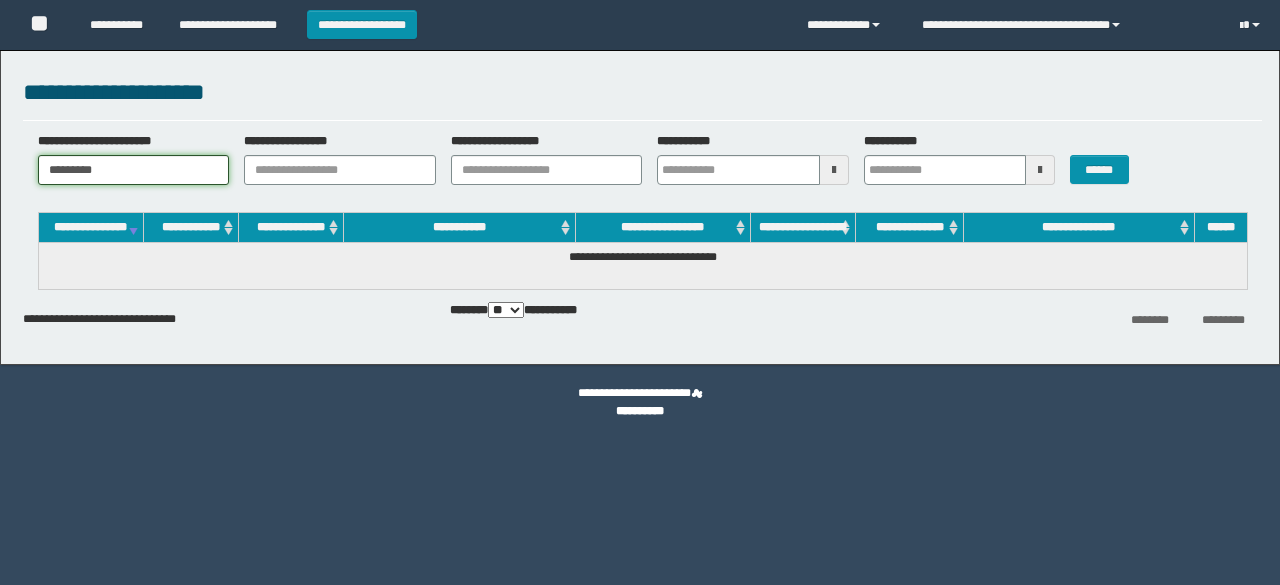 scroll, scrollTop: 0, scrollLeft: 0, axis: both 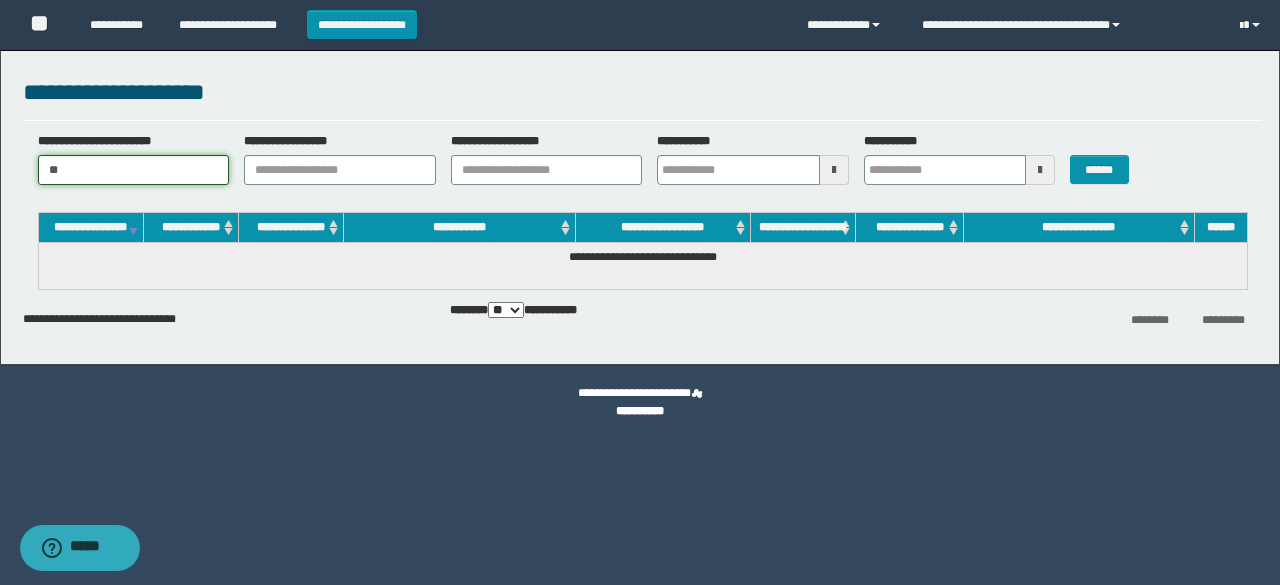 type on "*" 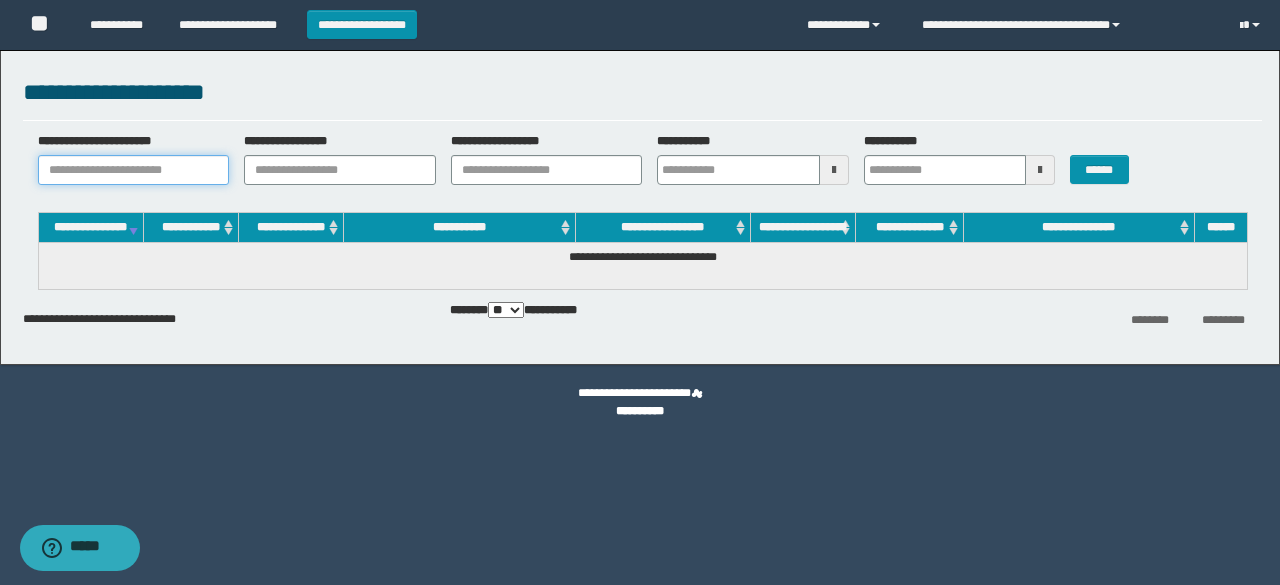 paste on "********" 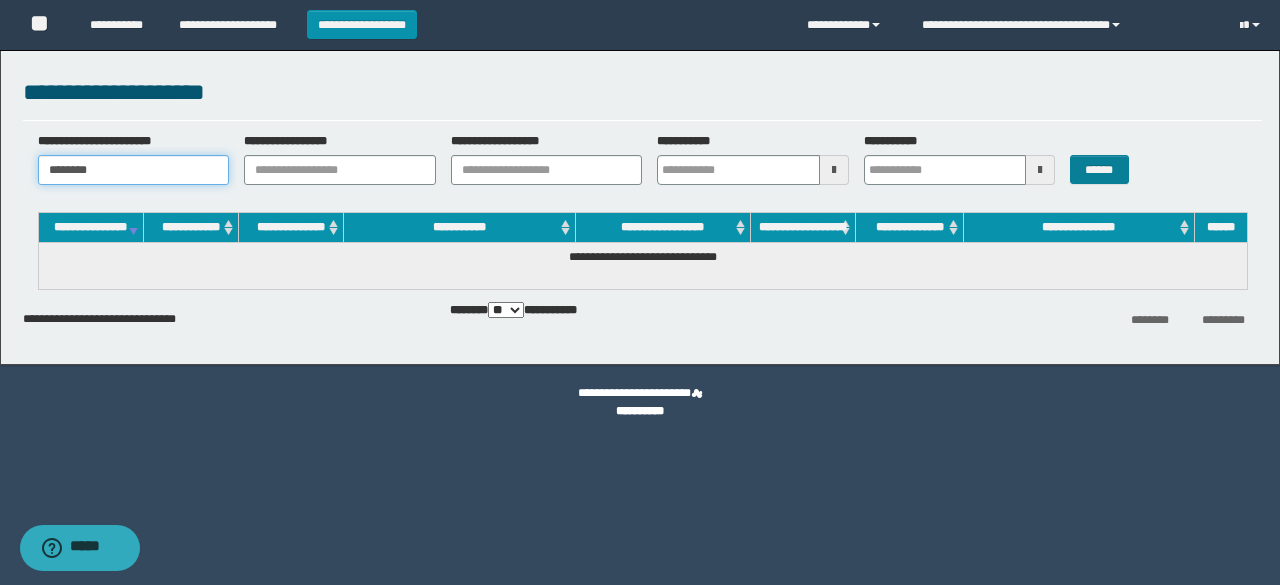 type on "********" 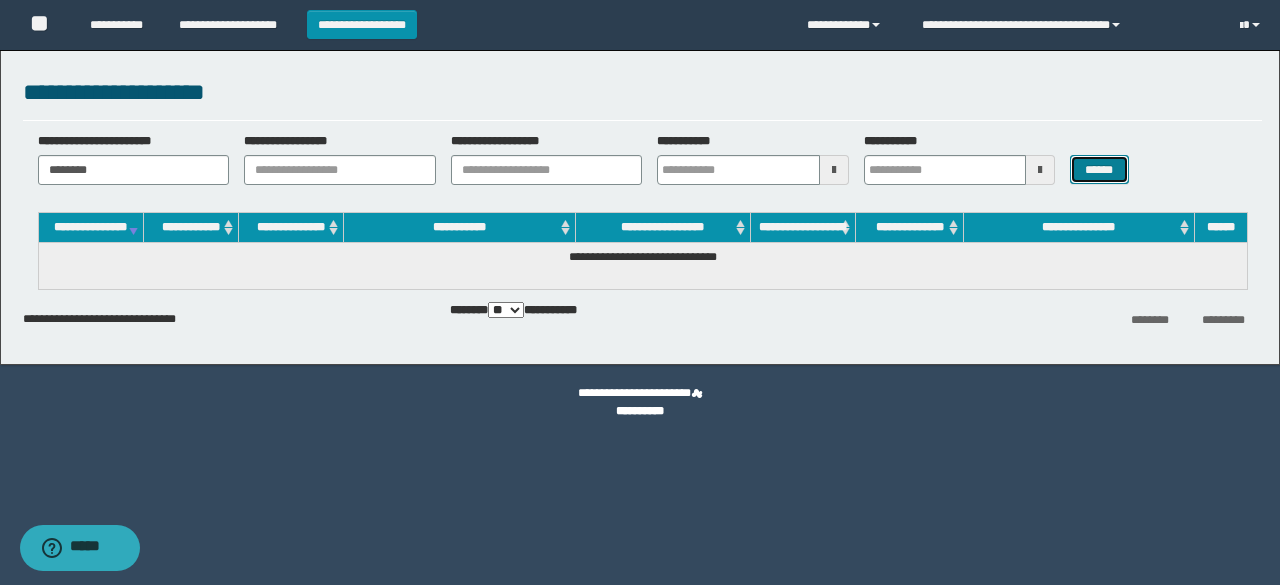 click on "******" at bounding box center (1099, 169) 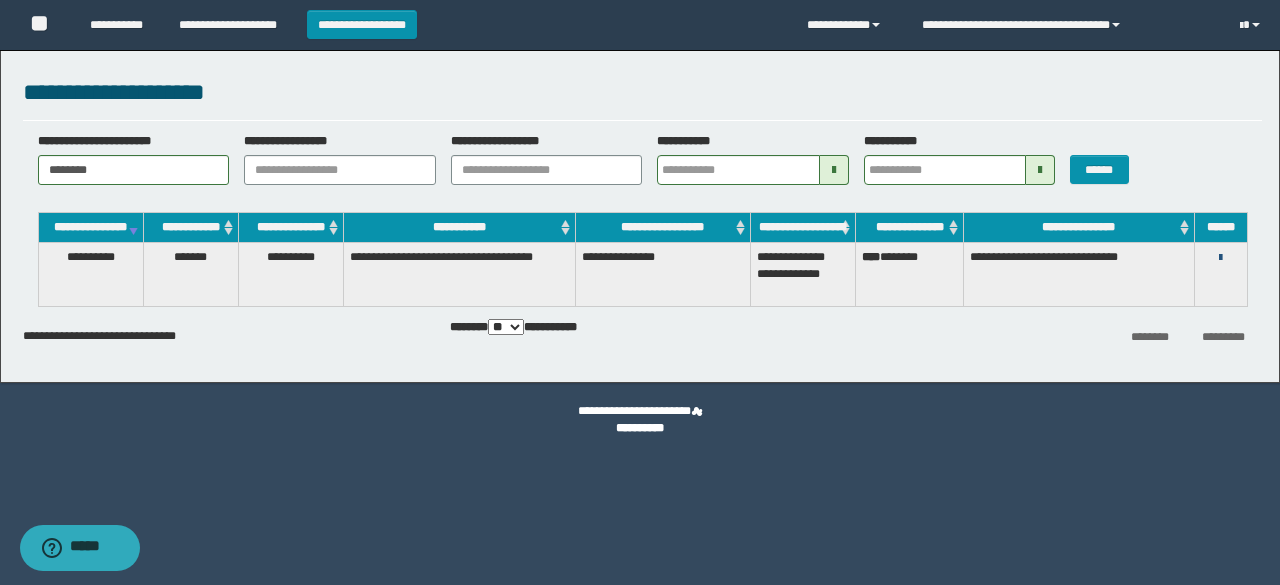 click at bounding box center [1220, 258] 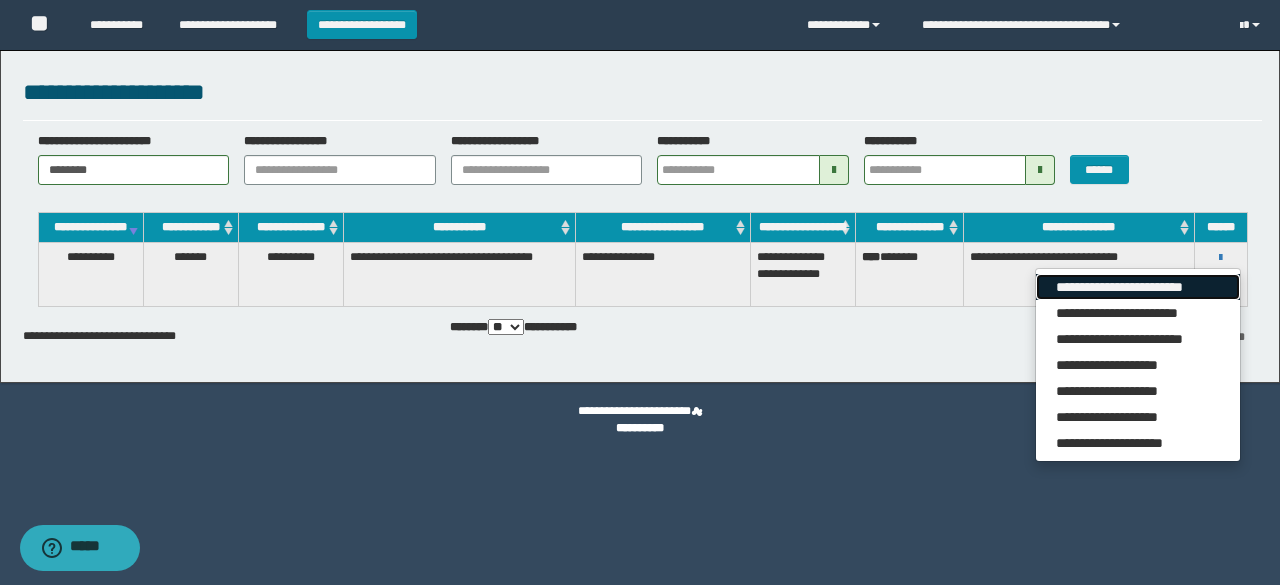 click on "**********" at bounding box center [1137, 287] 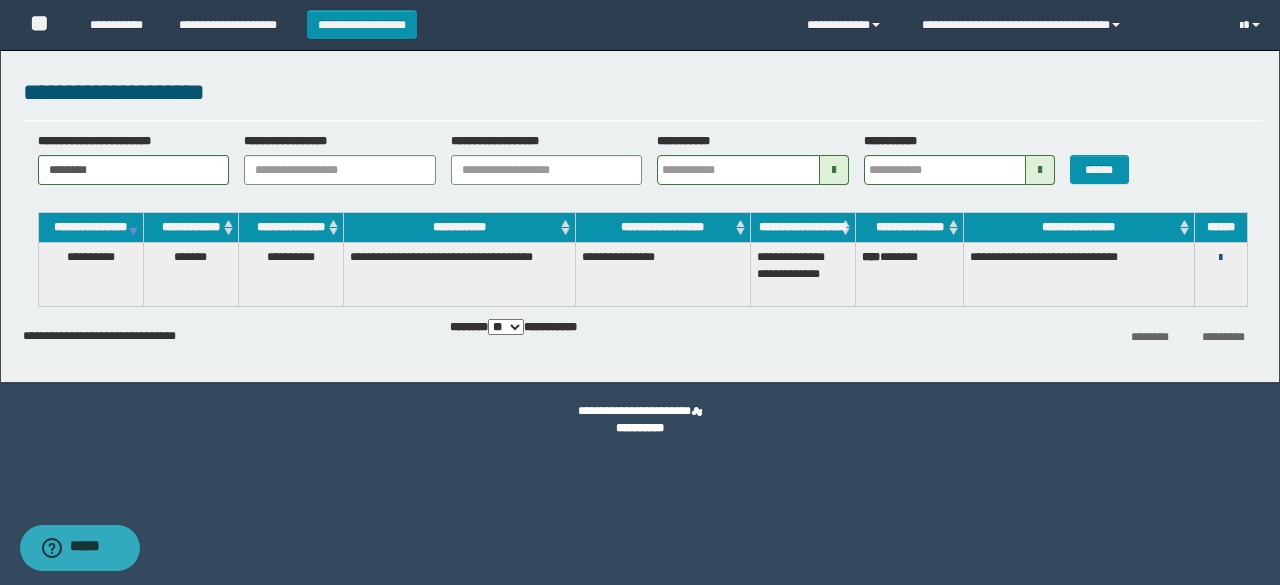click at bounding box center [1220, 258] 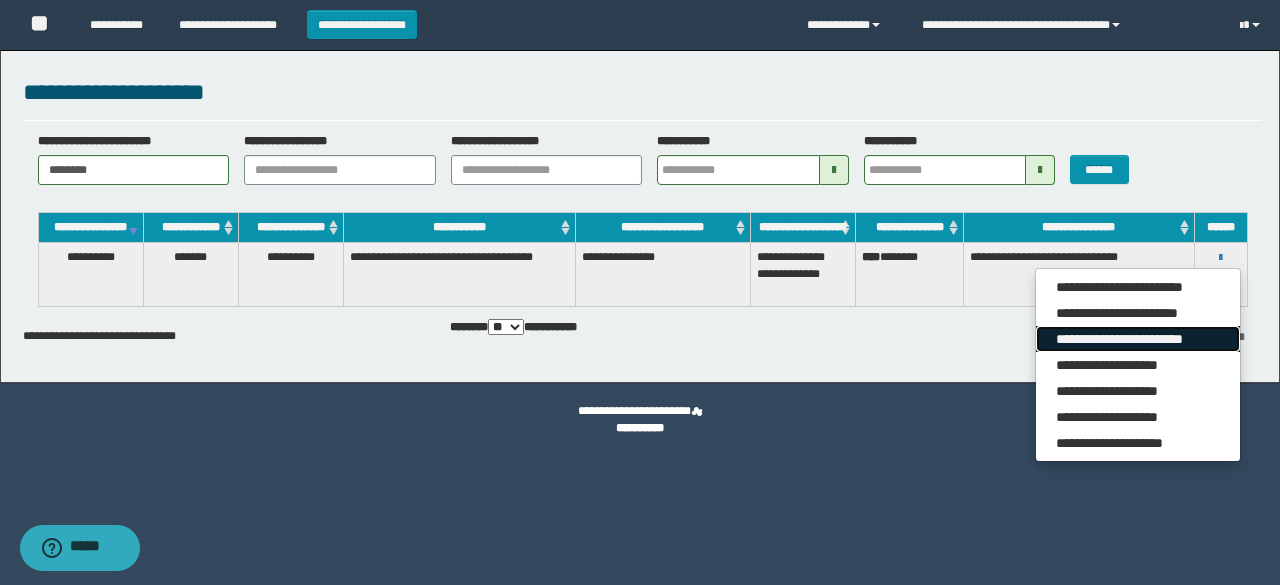 click on "**********" at bounding box center [1137, 339] 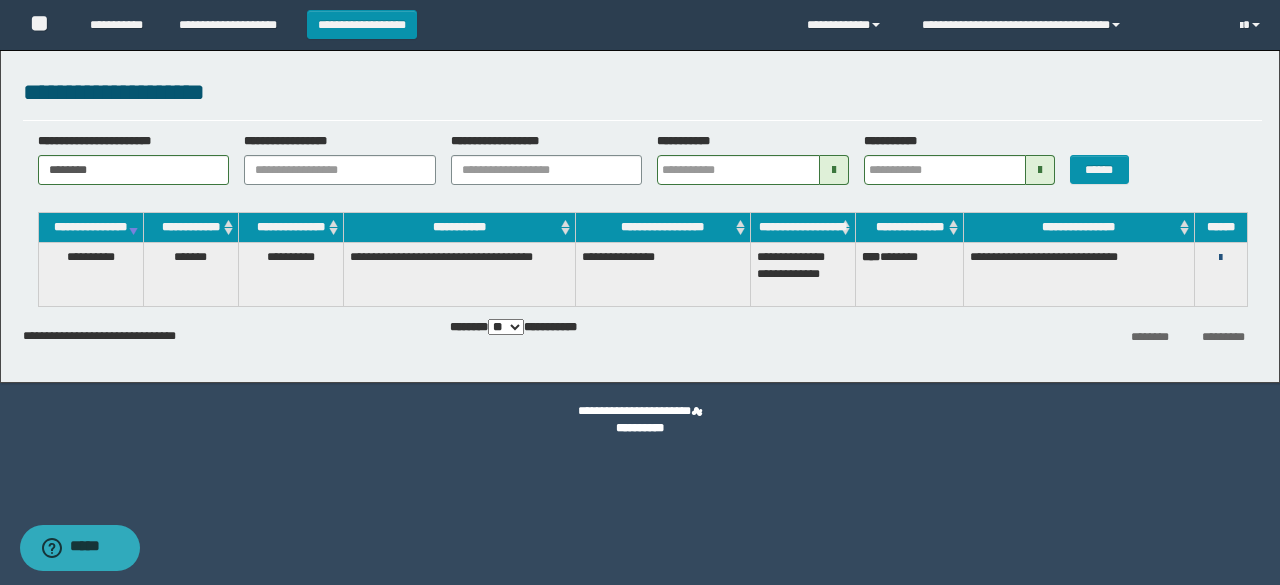 click at bounding box center [1220, 258] 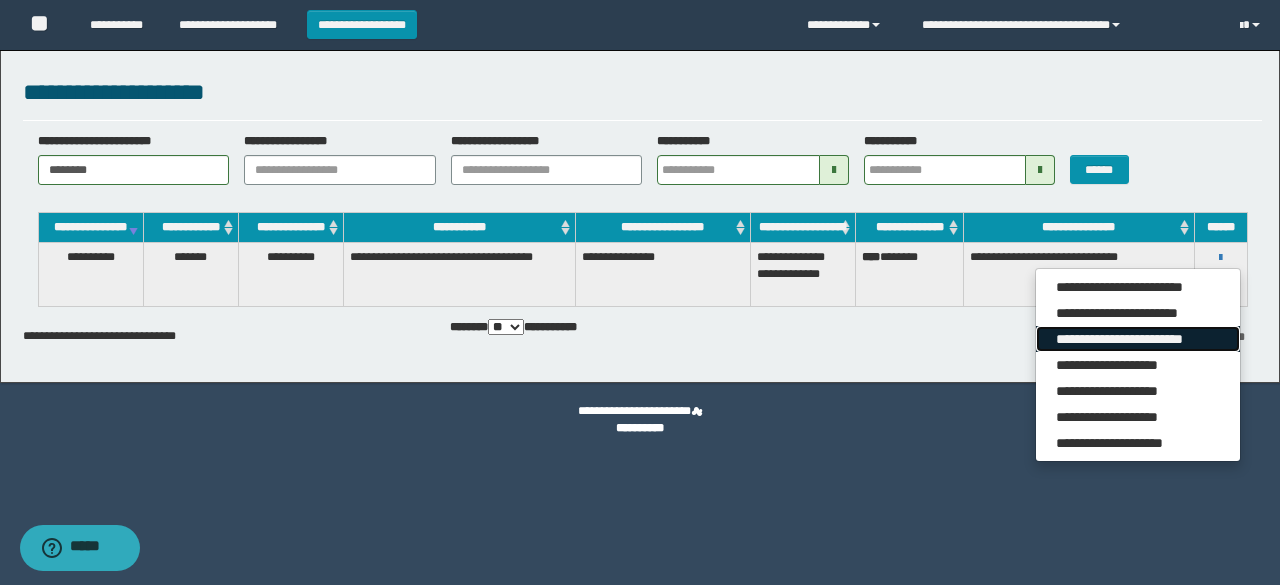 click on "**********" at bounding box center [1137, 339] 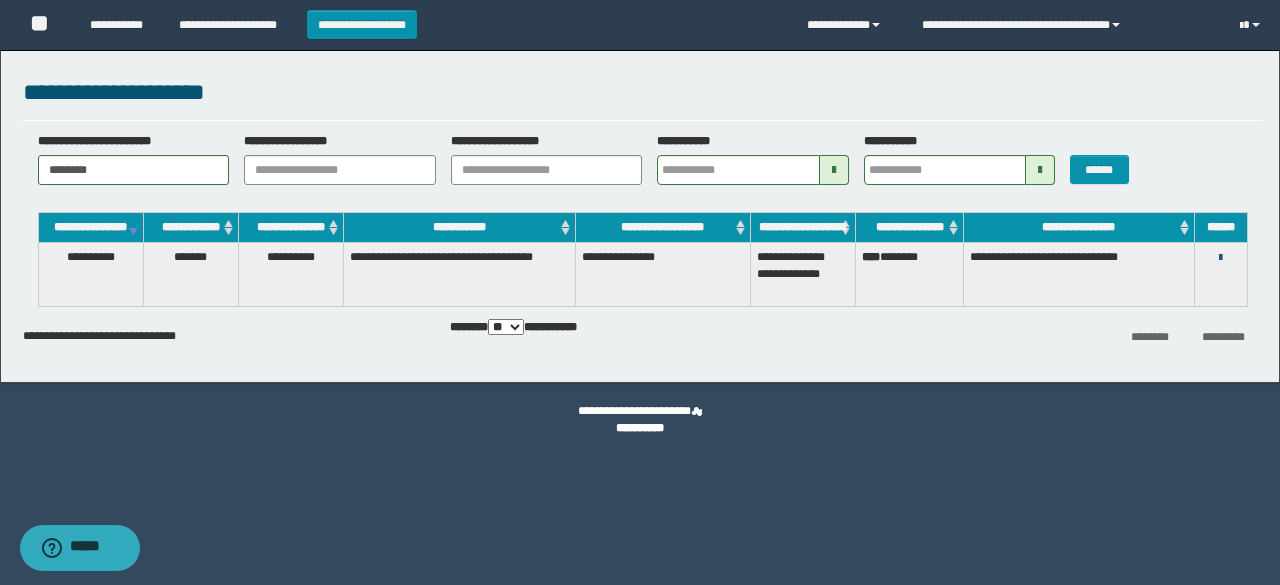 click at bounding box center (1220, 258) 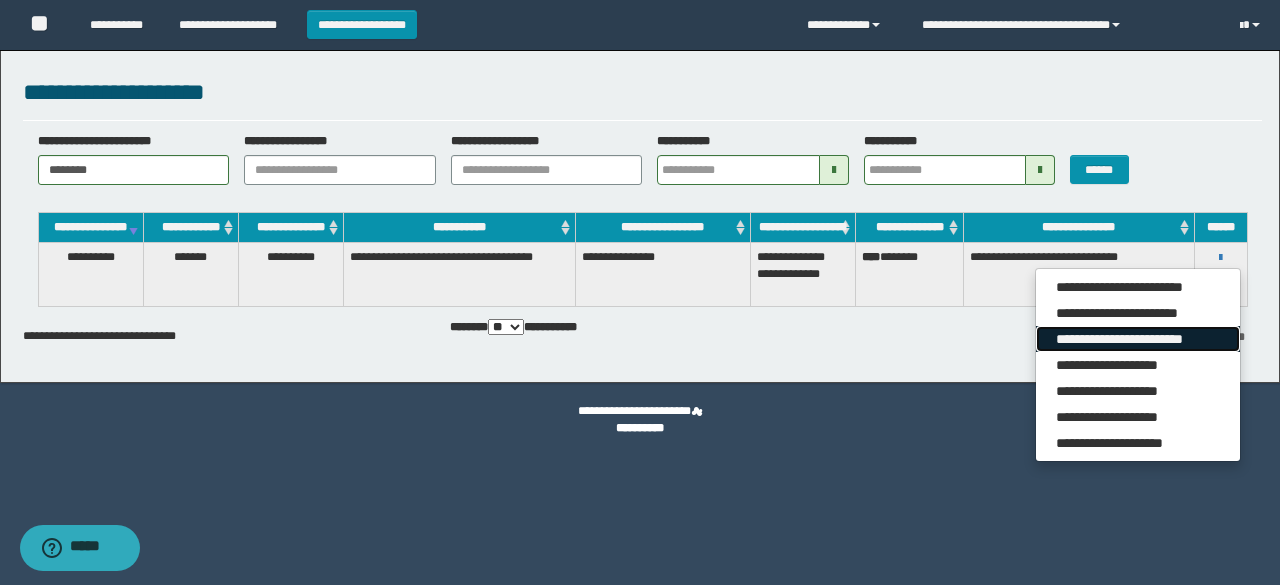 click on "**********" at bounding box center (1137, 339) 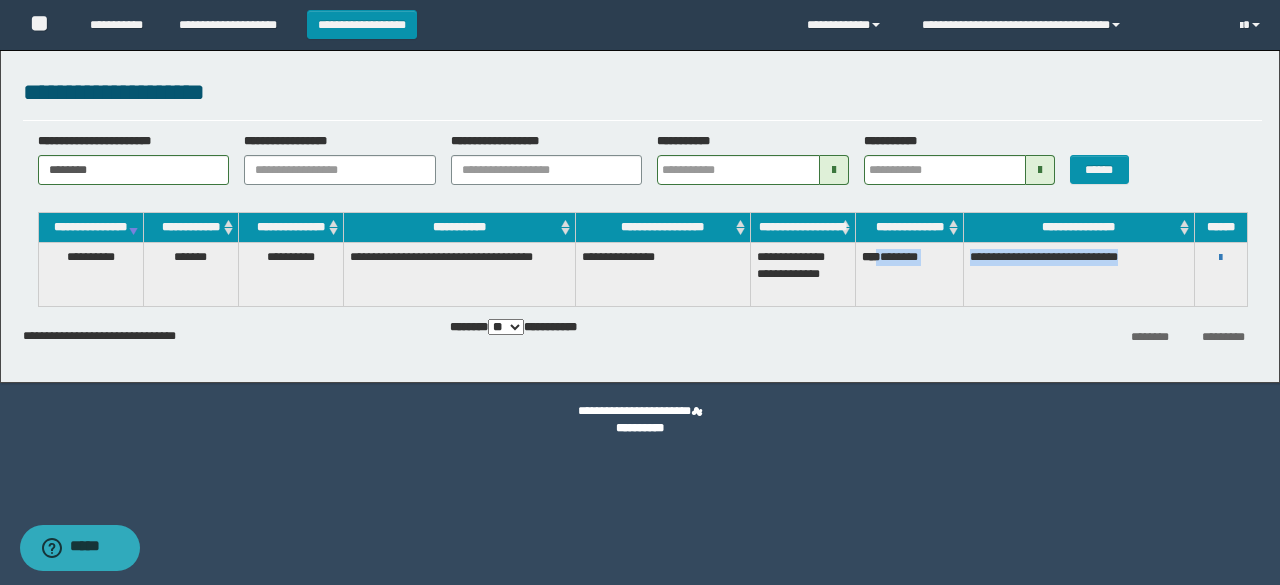 drag, startPoint x: 882, startPoint y: 273, endPoint x: 1152, endPoint y: 285, distance: 270.26654 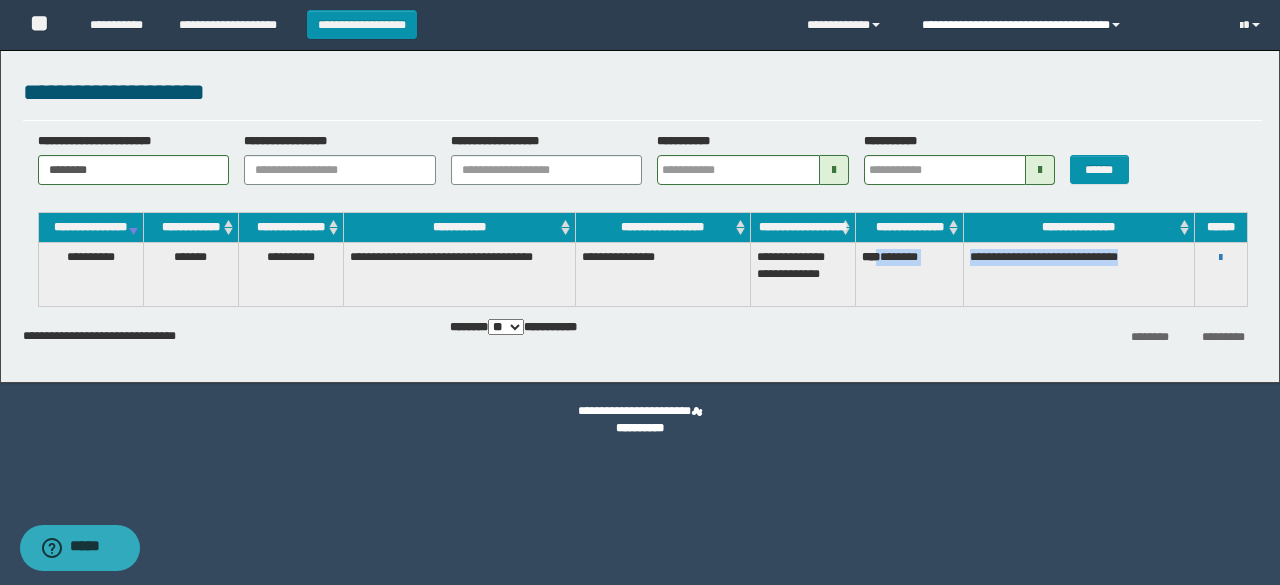 click on "**********" at bounding box center (1065, 25) 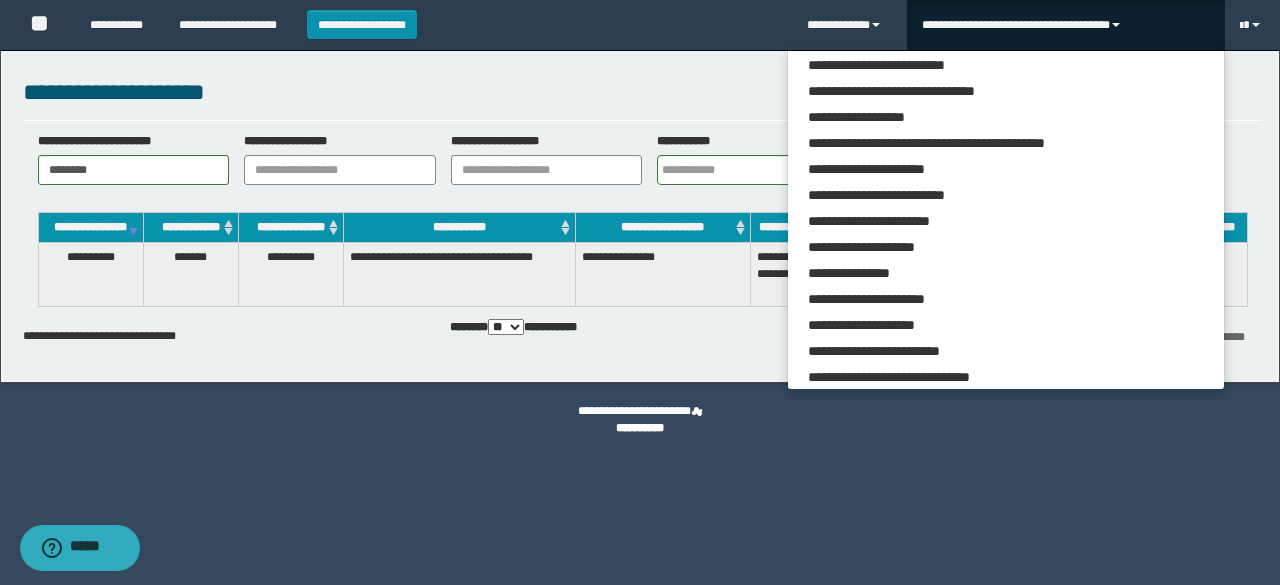 scroll, scrollTop: 113, scrollLeft: 0, axis: vertical 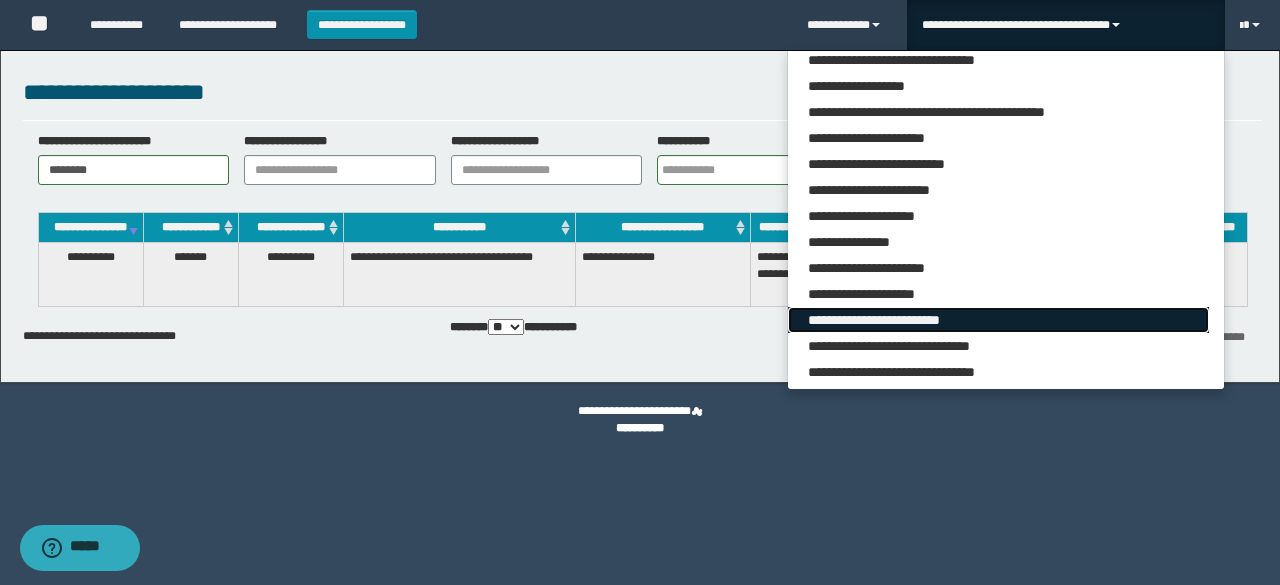 click on "**********" at bounding box center [998, 320] 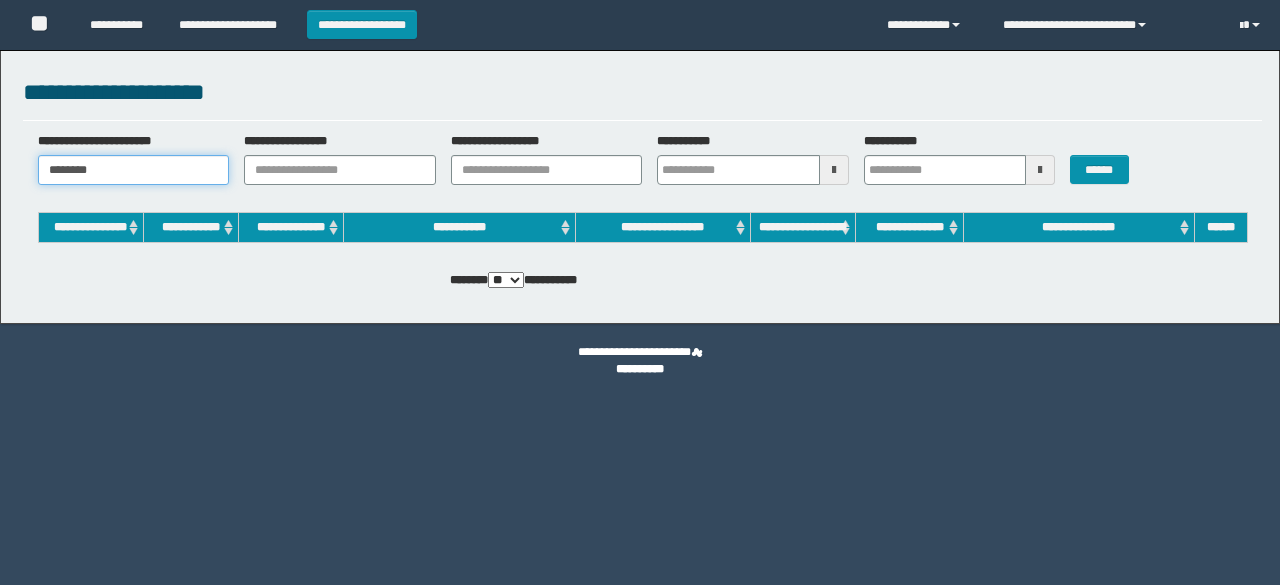 scroll, scrollTop: 0, scrollLeft: 0, axis: both 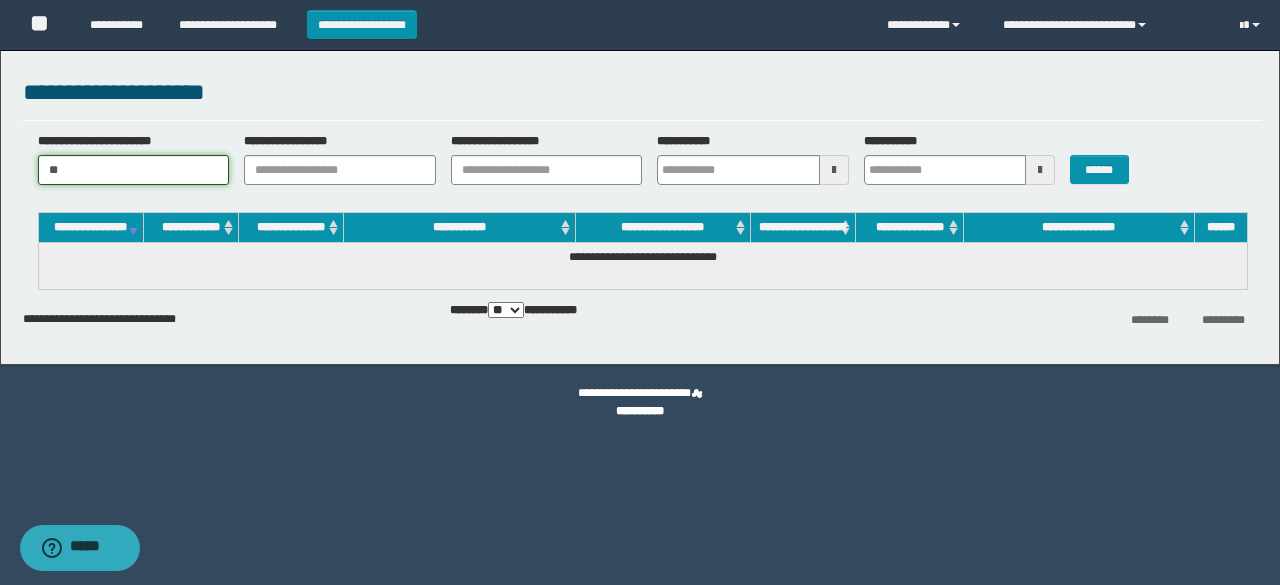 type on "*" 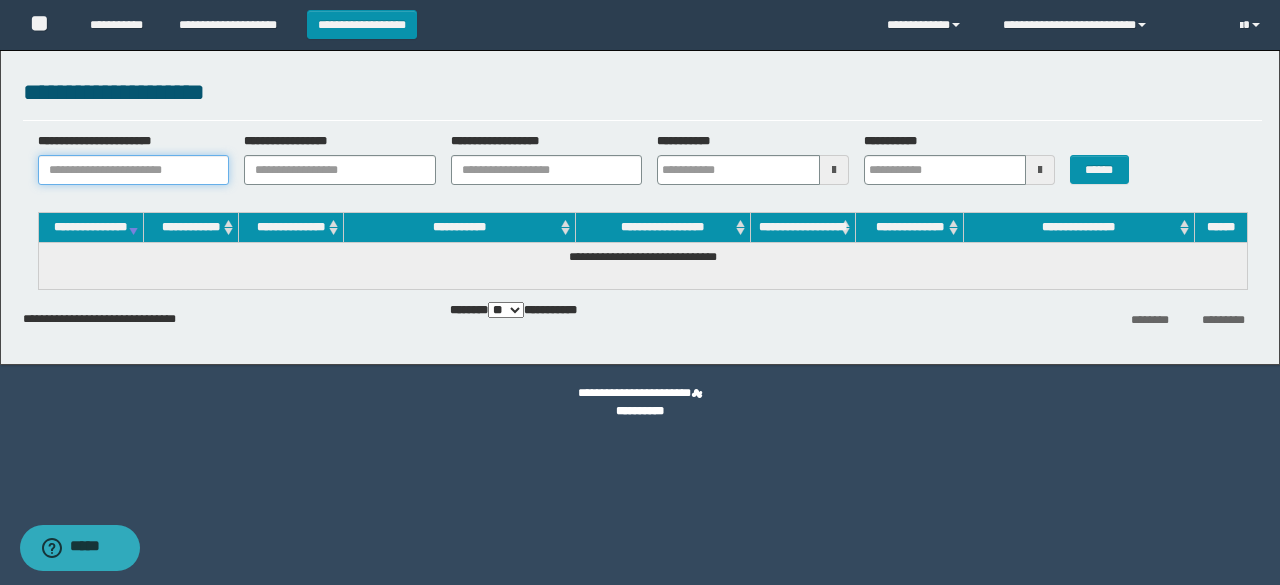 paste on "*******" 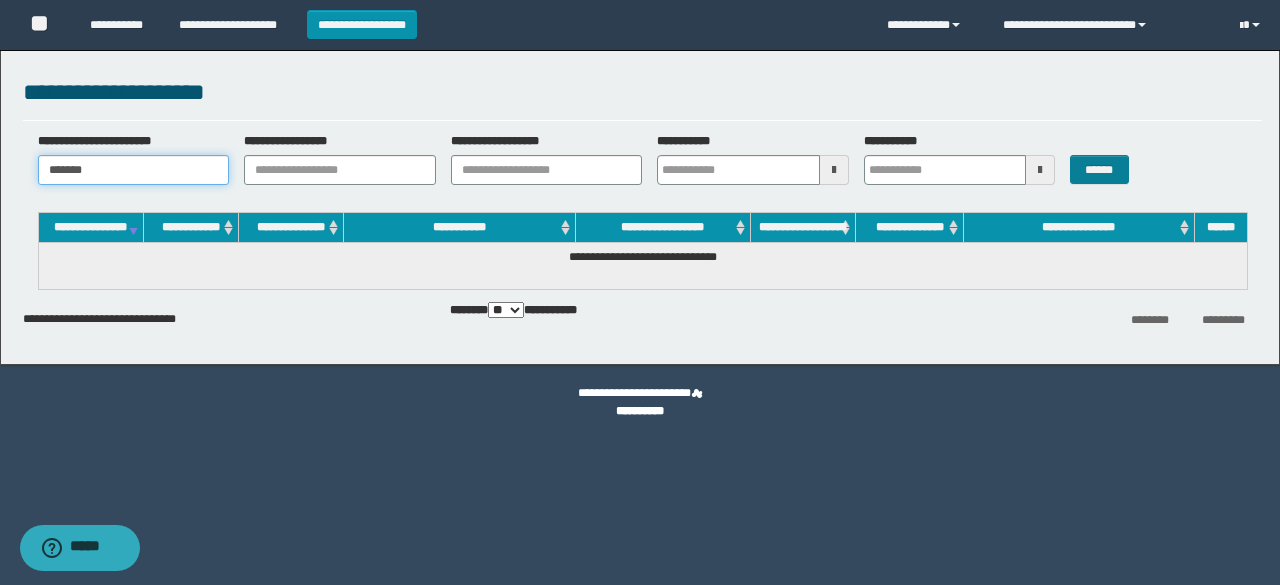 type on "*******" 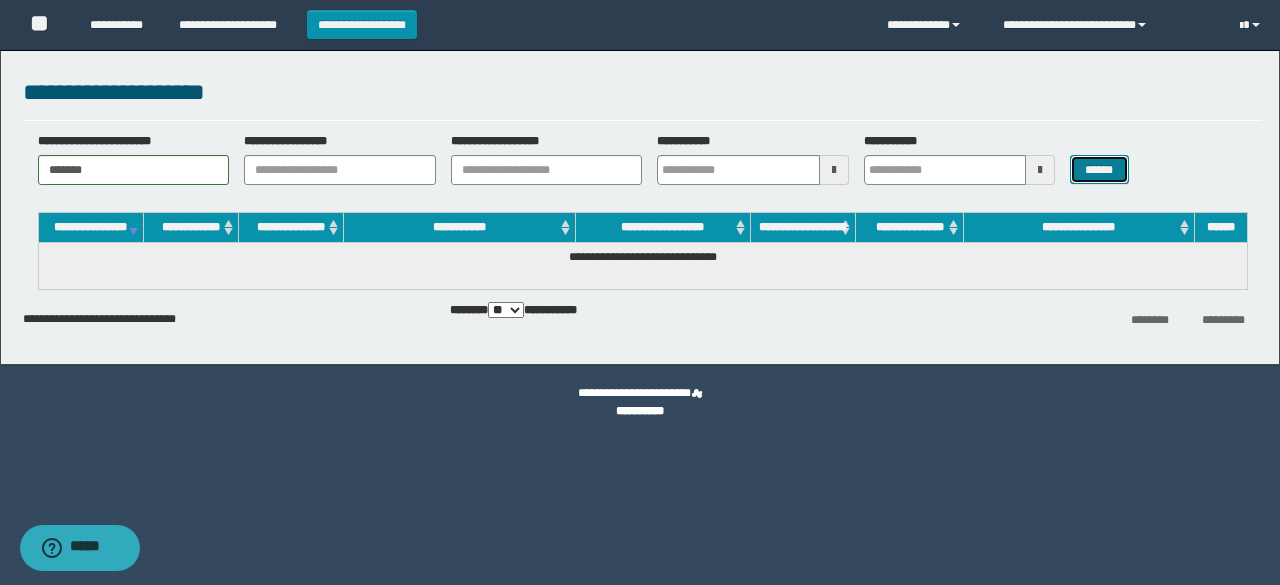 click on "******" at bounding box center (1099, 169) 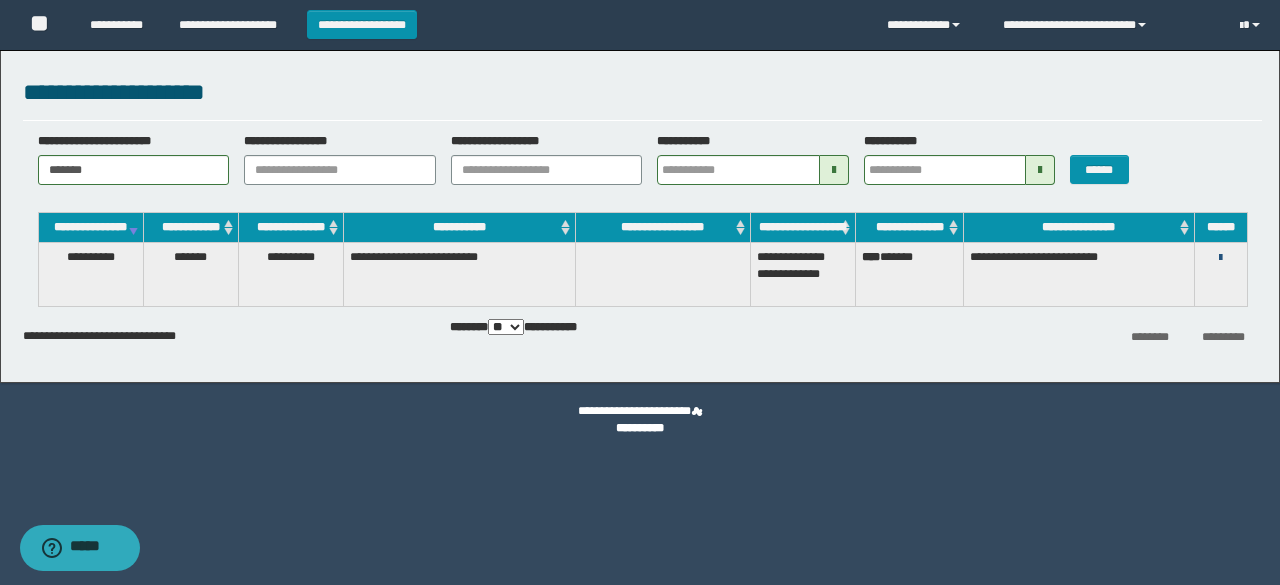 click at bounding box center [1220, 258] 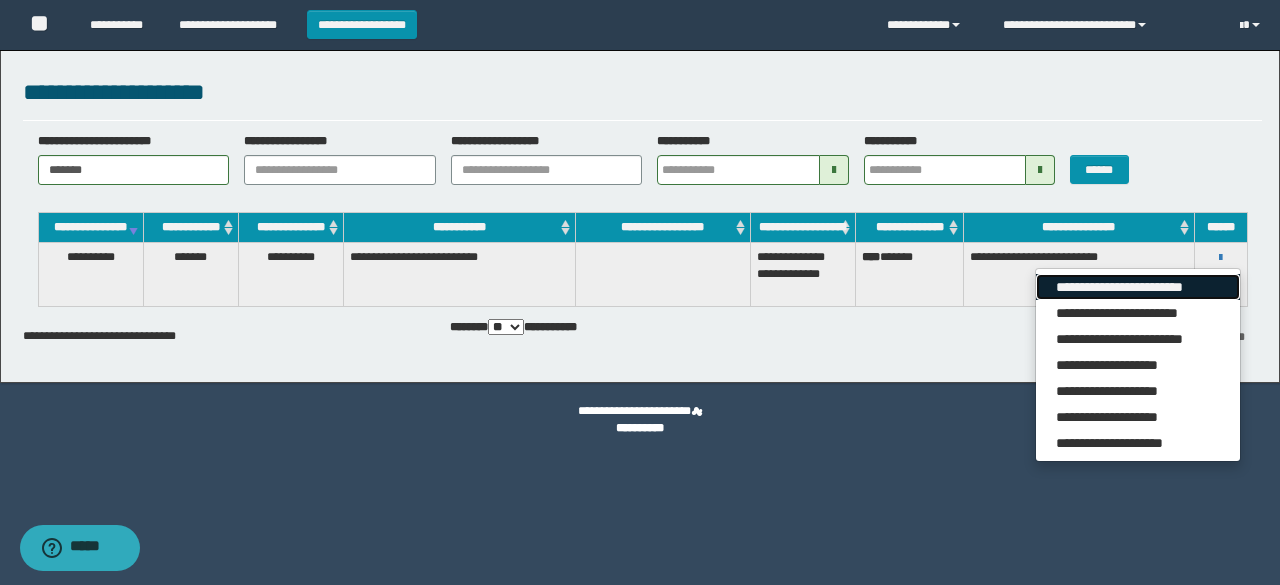 click on "**********" at bounding box center (1137, 287) 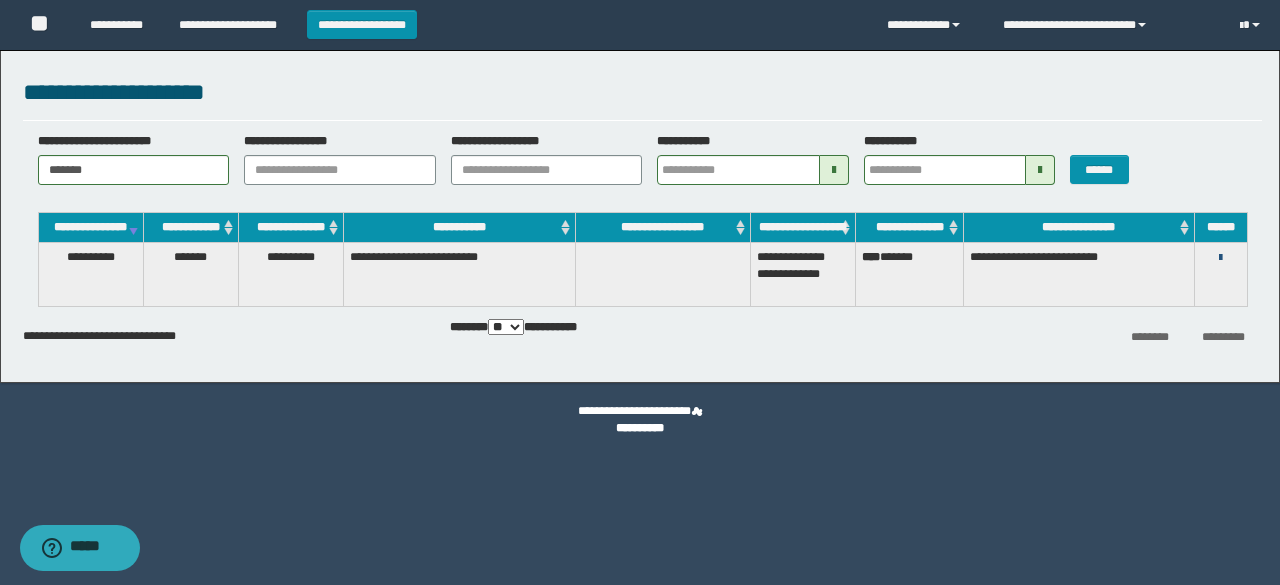 click at bounding box center [1220, 258] 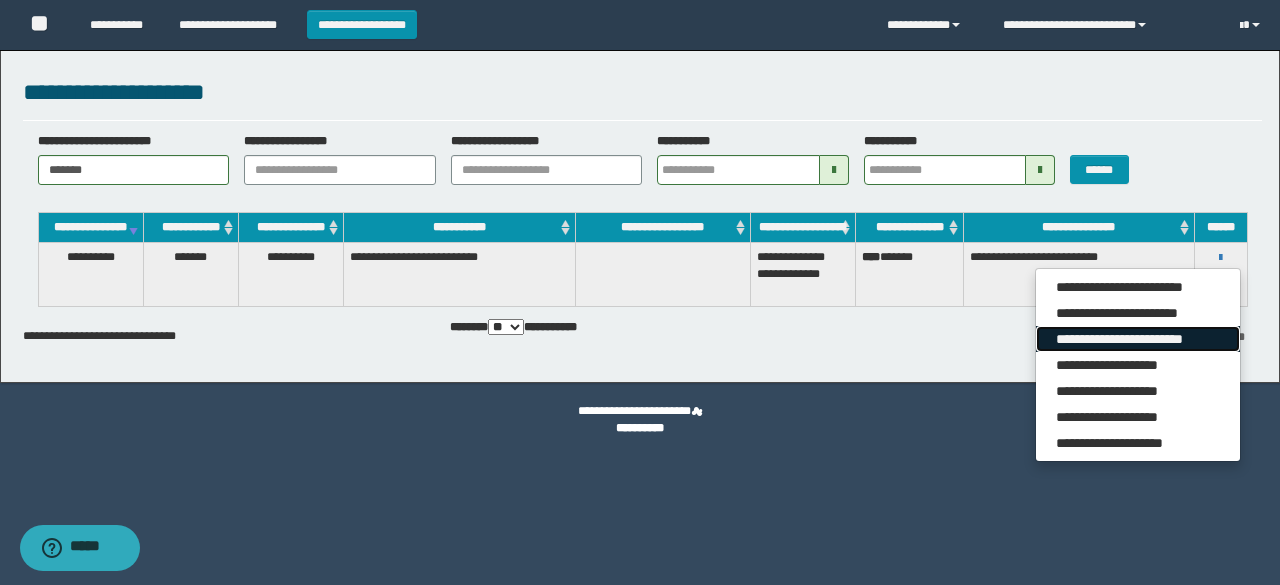 click on "**********" at bounding box center (1137, 339) 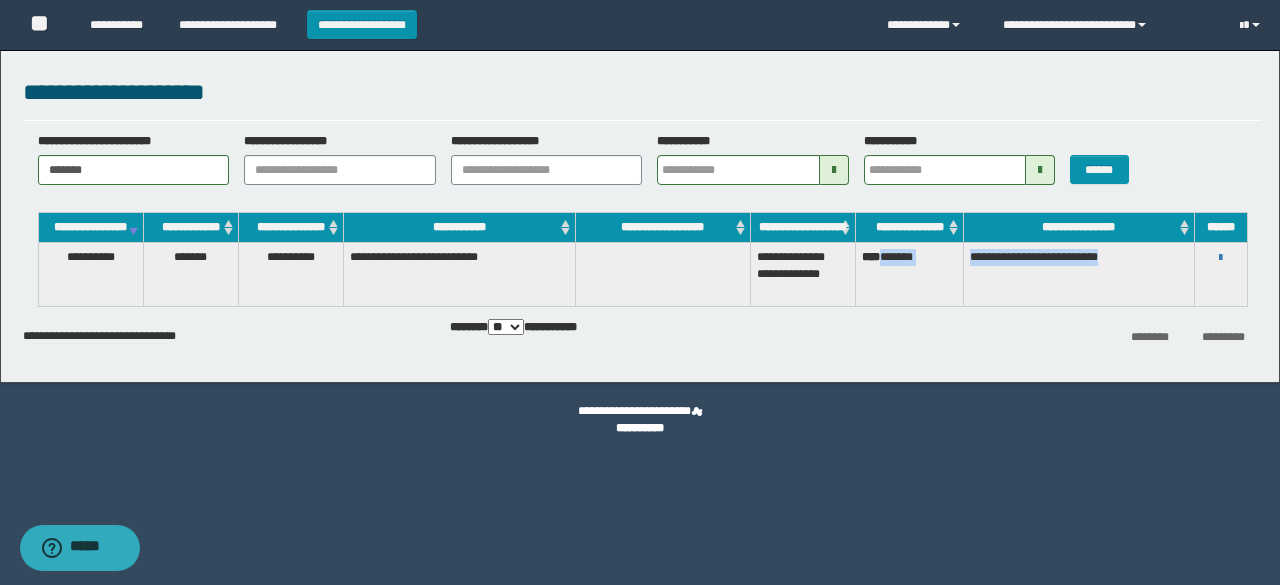 drag, startPoint x: 885, startPoint y: 271, endPoint x: 1169, endPoint y: 281, distance: 284.176 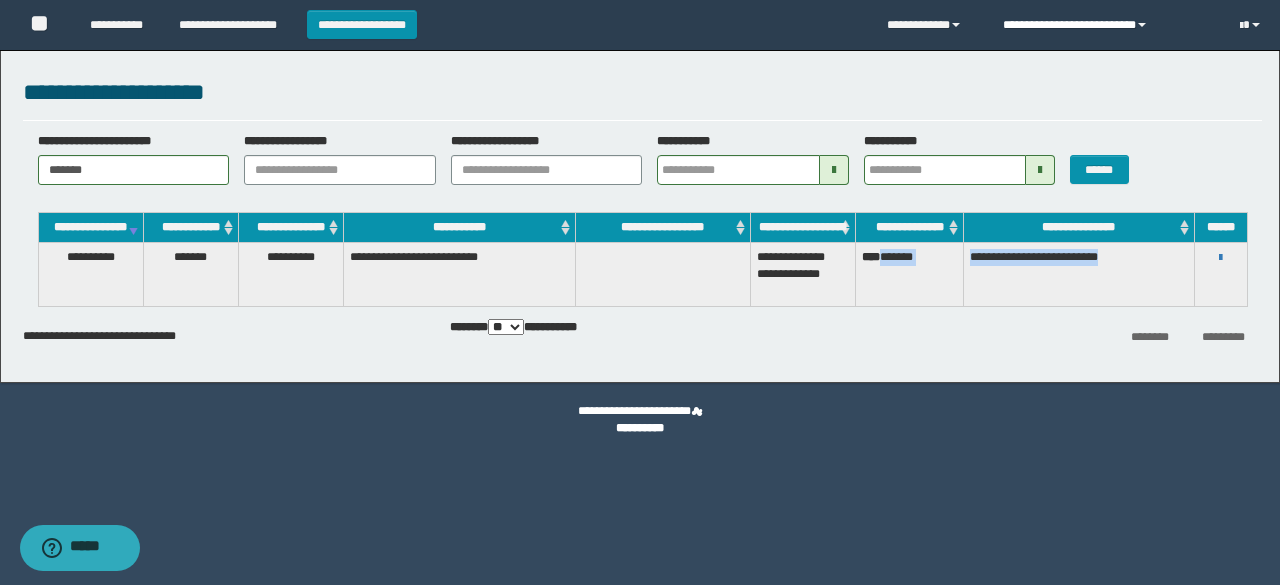 click on "**********" at bounding box center (1106, 25) 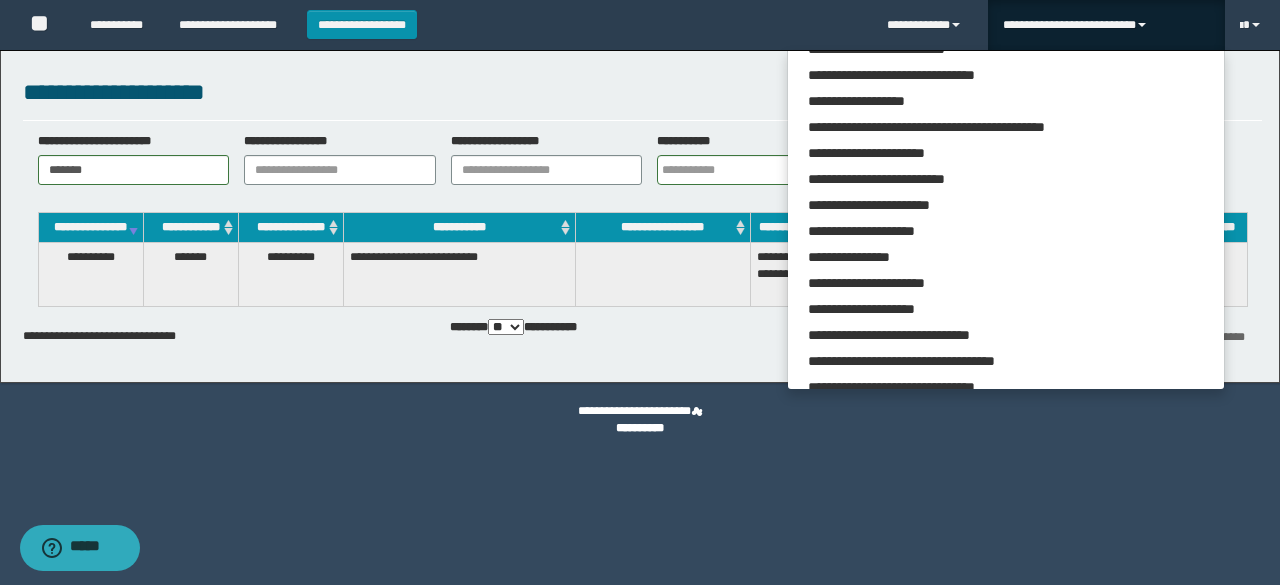 scroll, scrollTop: 82, scrollLeft: 0, axis: vertical 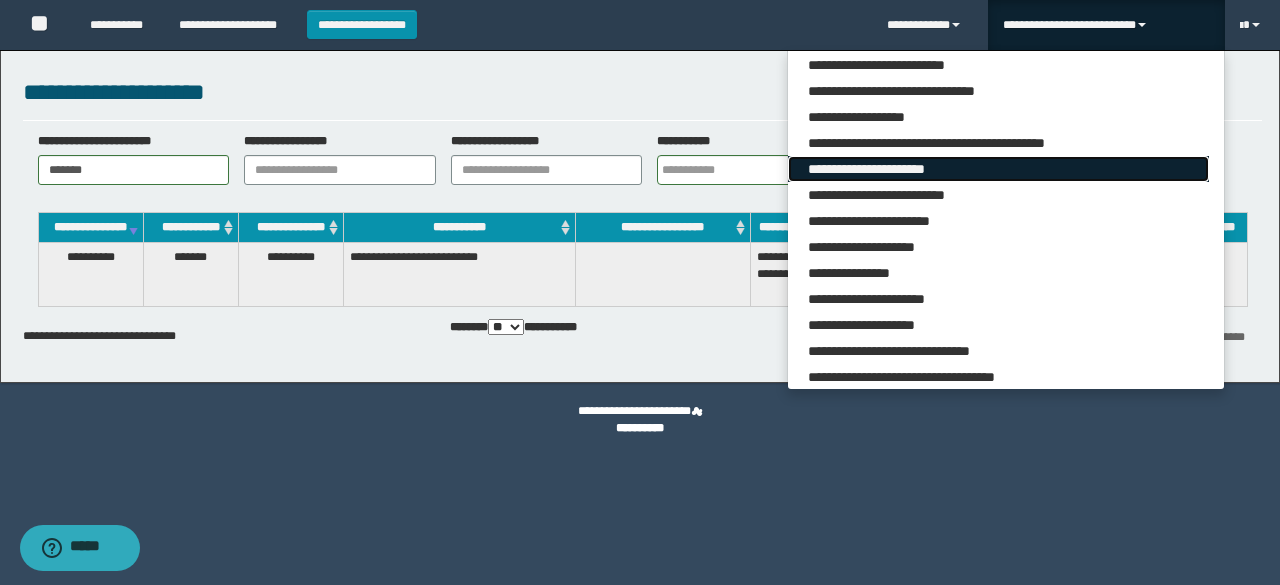 click on "**********" at bounding box center (998, 169) 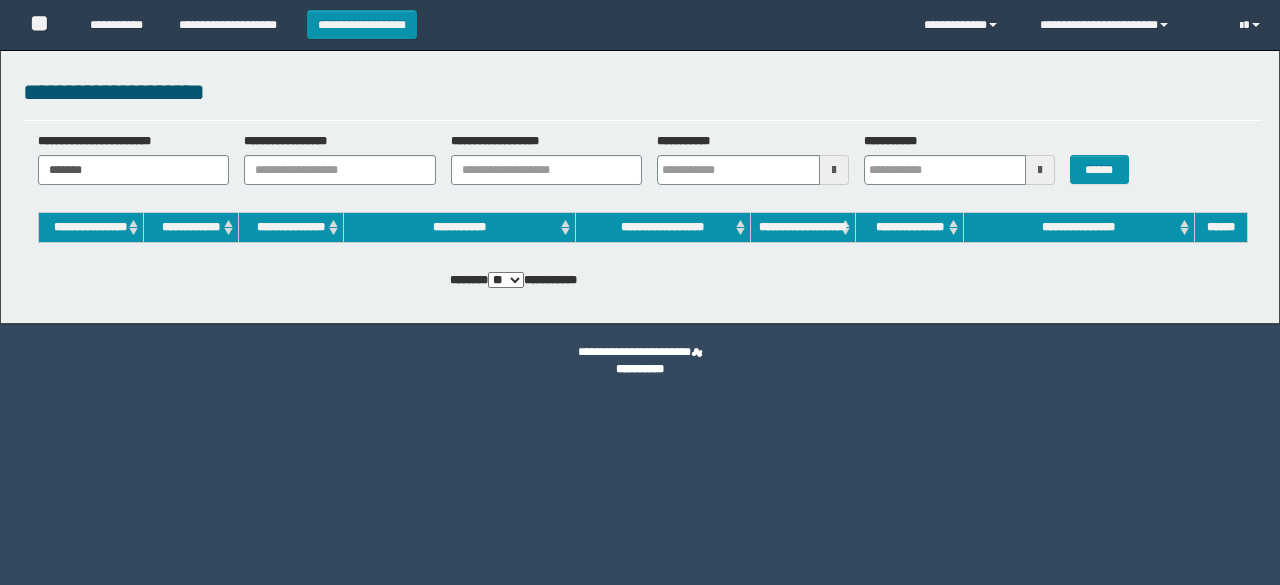 scroll, scrollTop: 0, scrollLeft: 0, axis: both 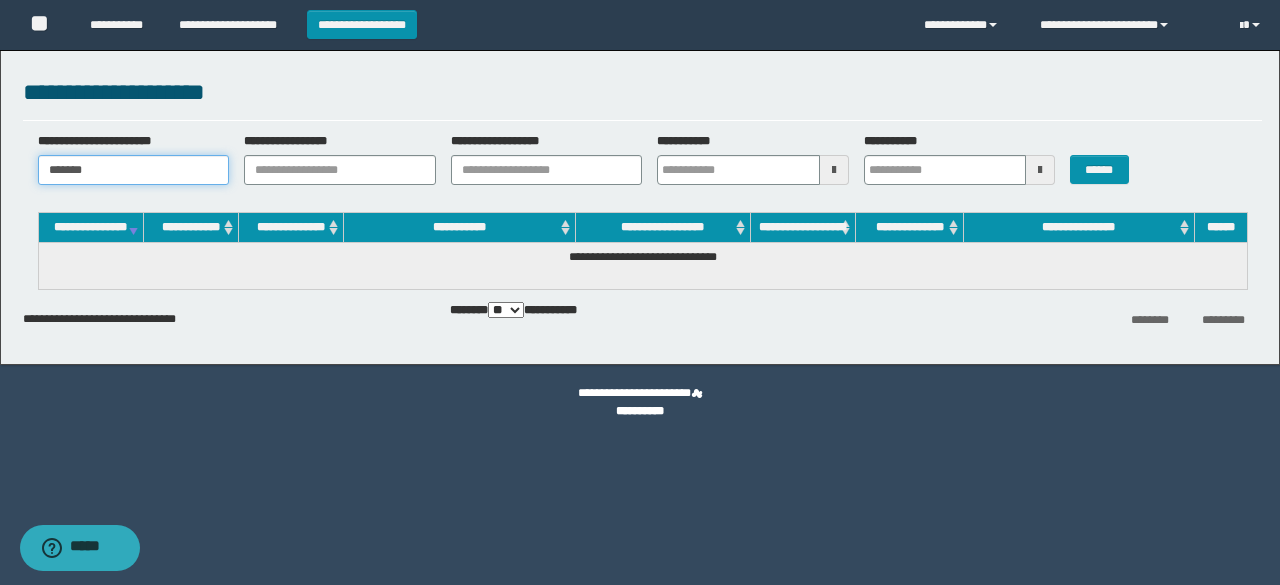 click on "*******" at bounding box center [134, 170] 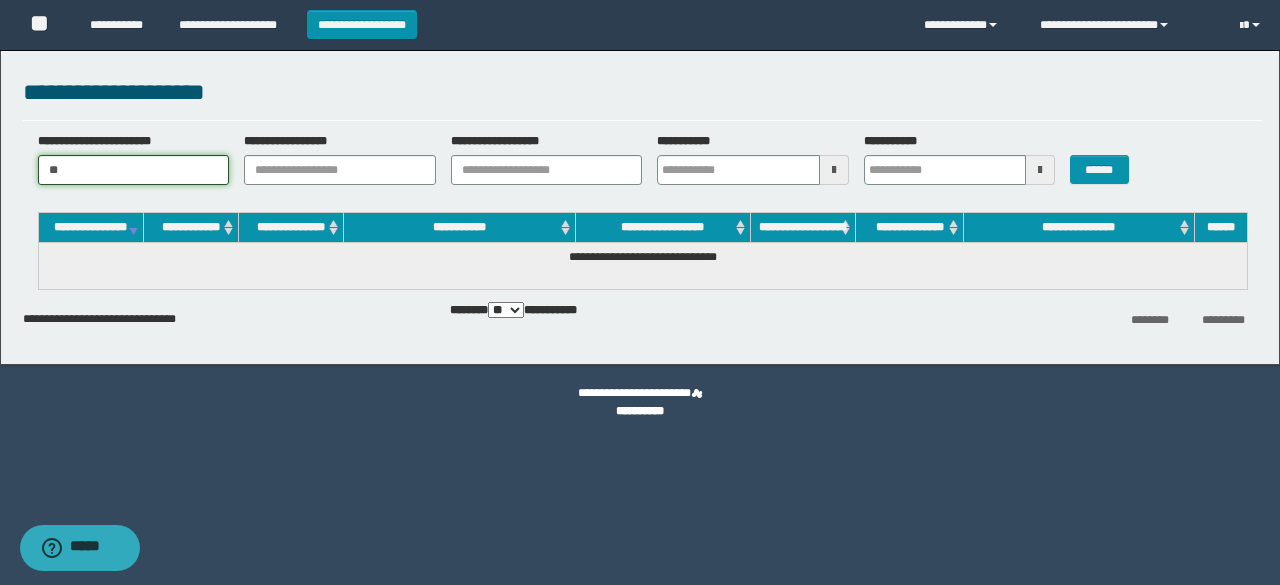 type on "*" 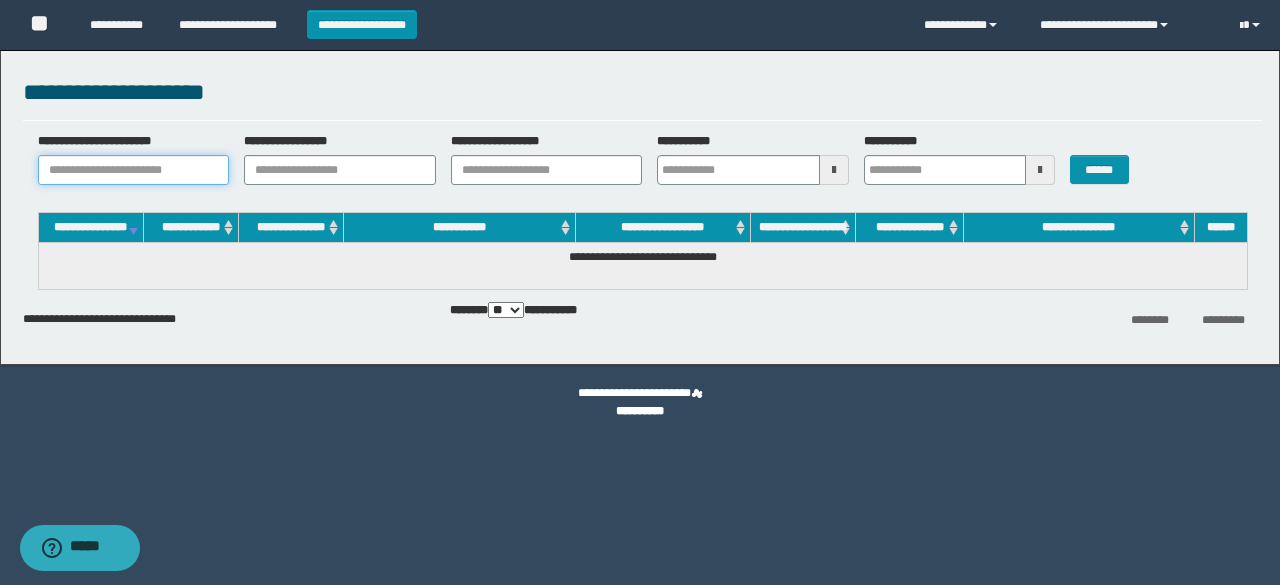 paste on "********" 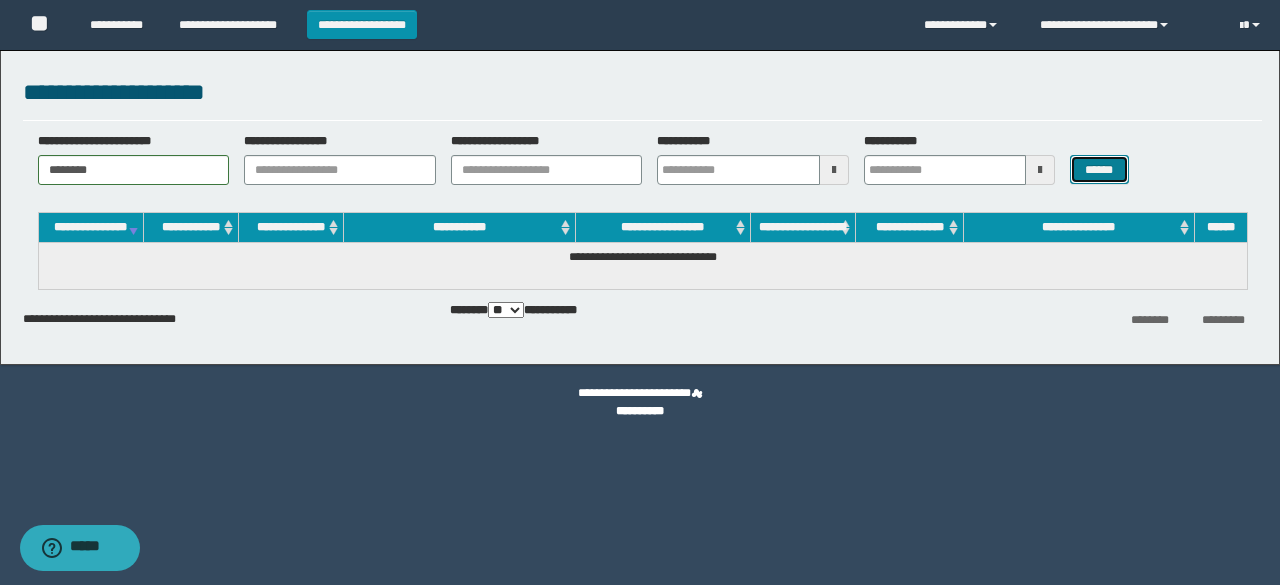 click on "******" at bounding box center (1099, 169) 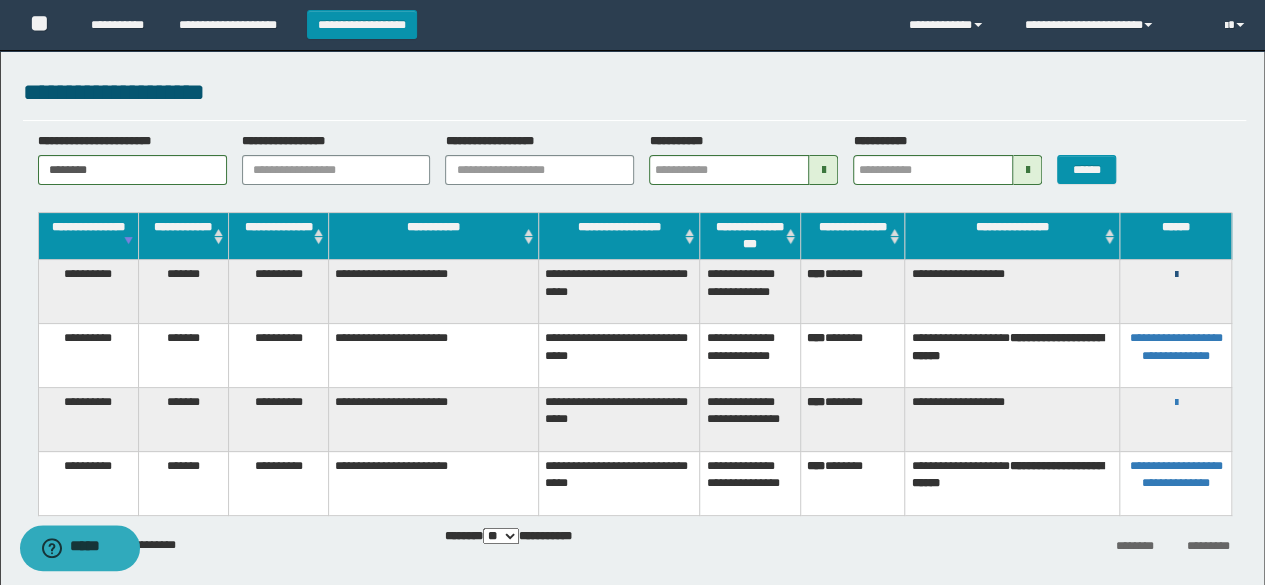 click at bounding box center [1175, 275] 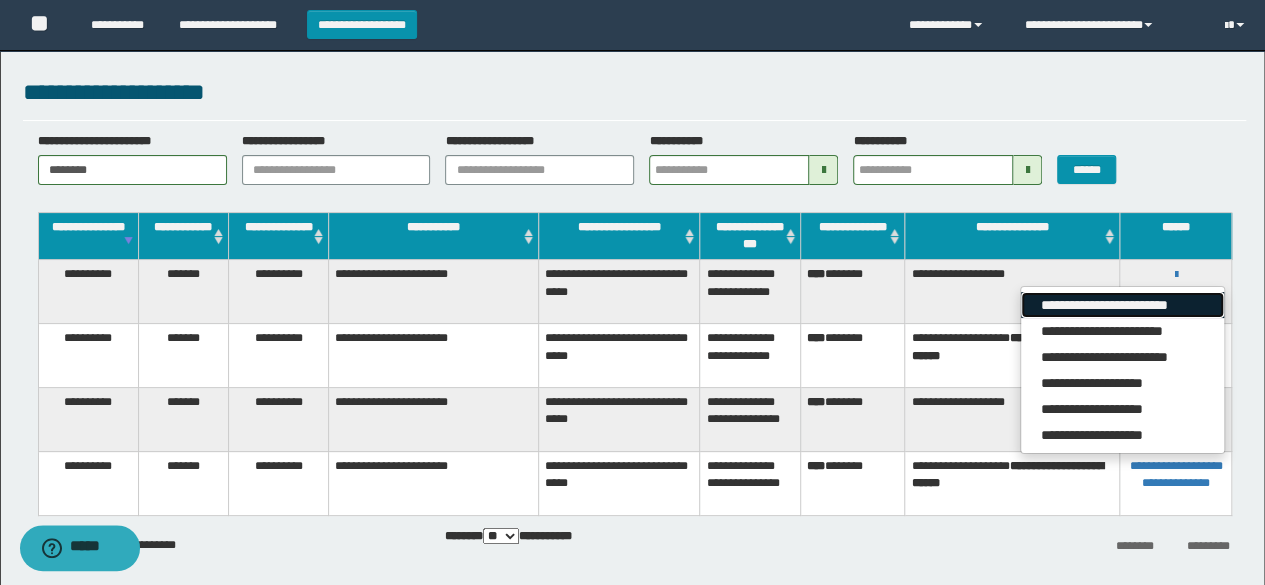 click on "**********" at bounding box center (1122, 305) 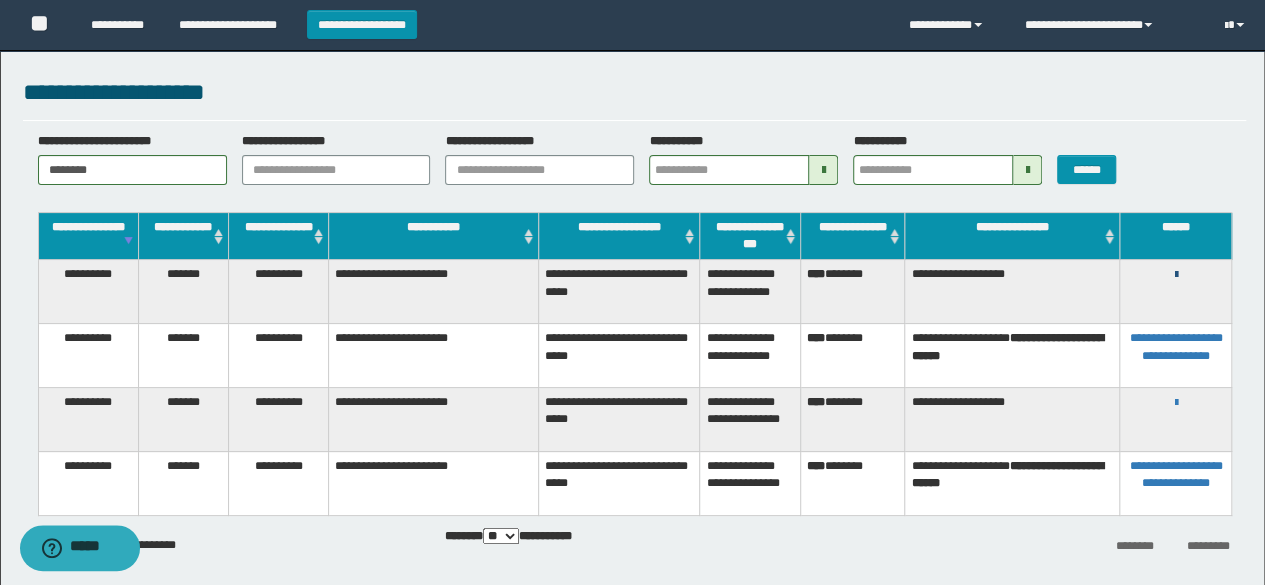 click at bounding box center [1175, 275] 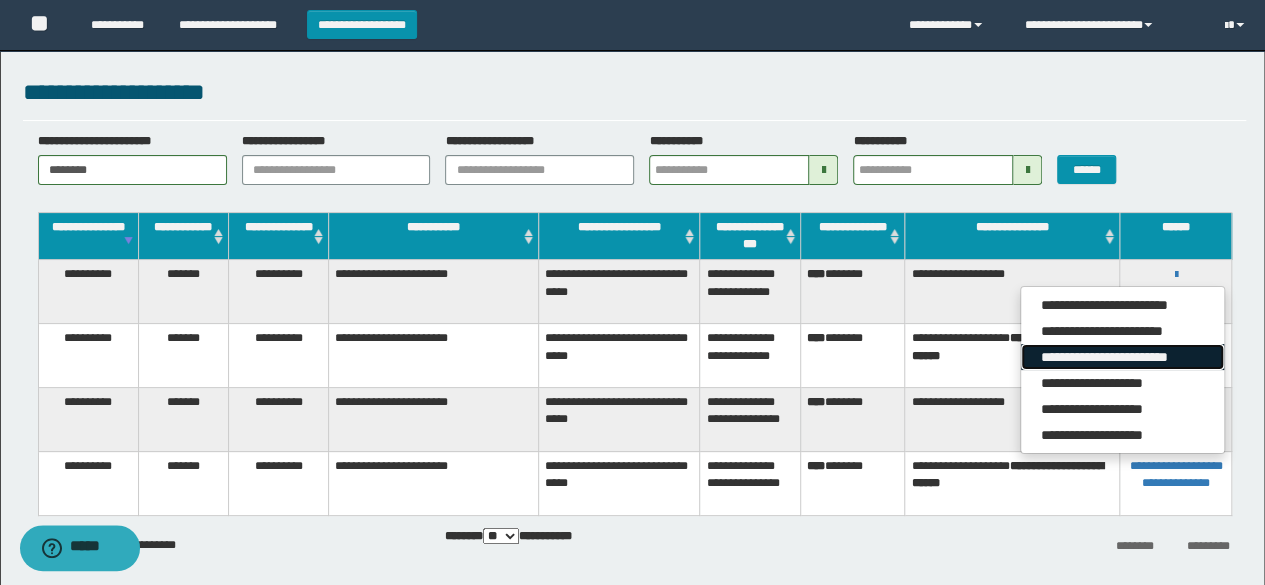 click on "**********" at bounding box center (1122, 357) 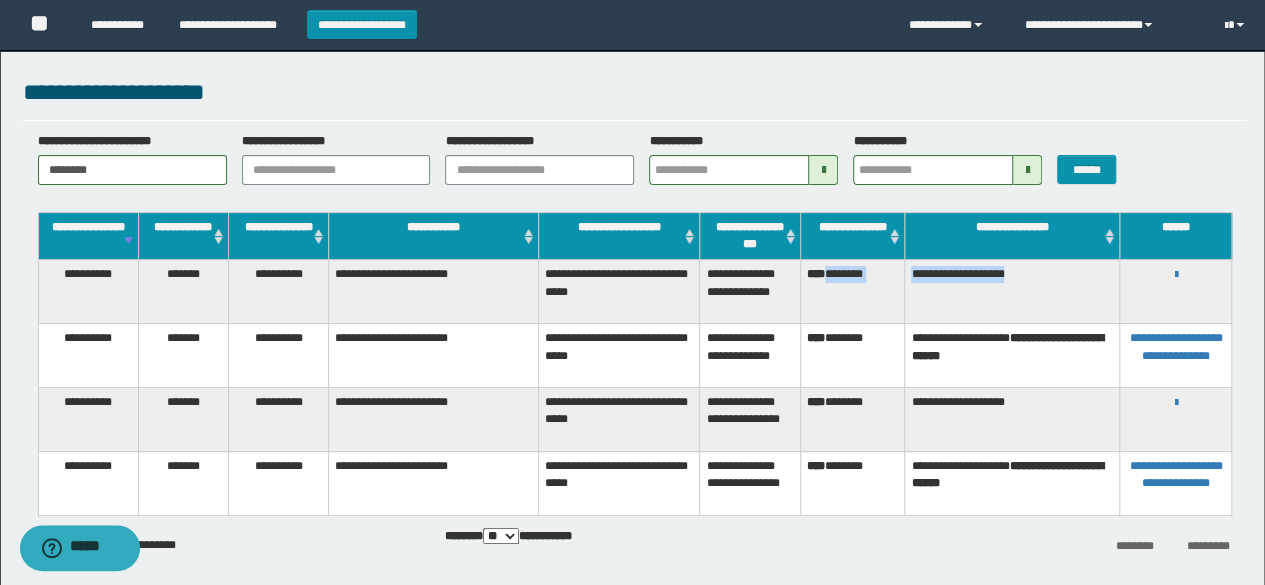drag, startPoint x: 836, startPoint y: 272, endPoint x: 1018, endPoint y: 265, distance: 182.13457 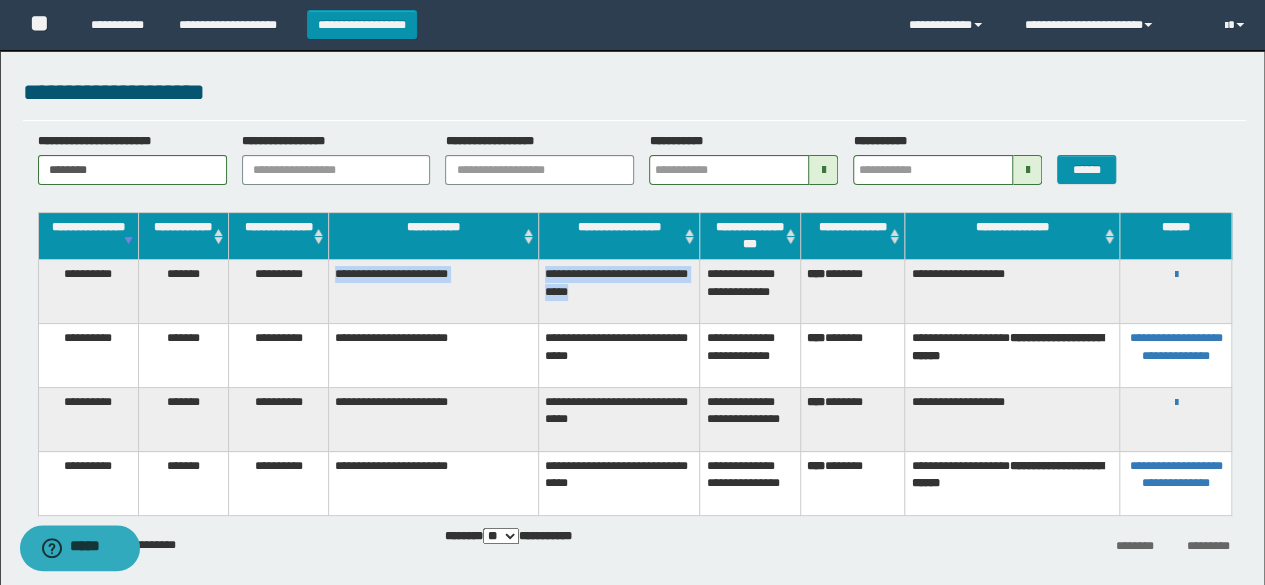 drag, startPoint x: 332, startPoint y: 263, endPoint x: 587, endPoint y: 305, distance: 258.43567 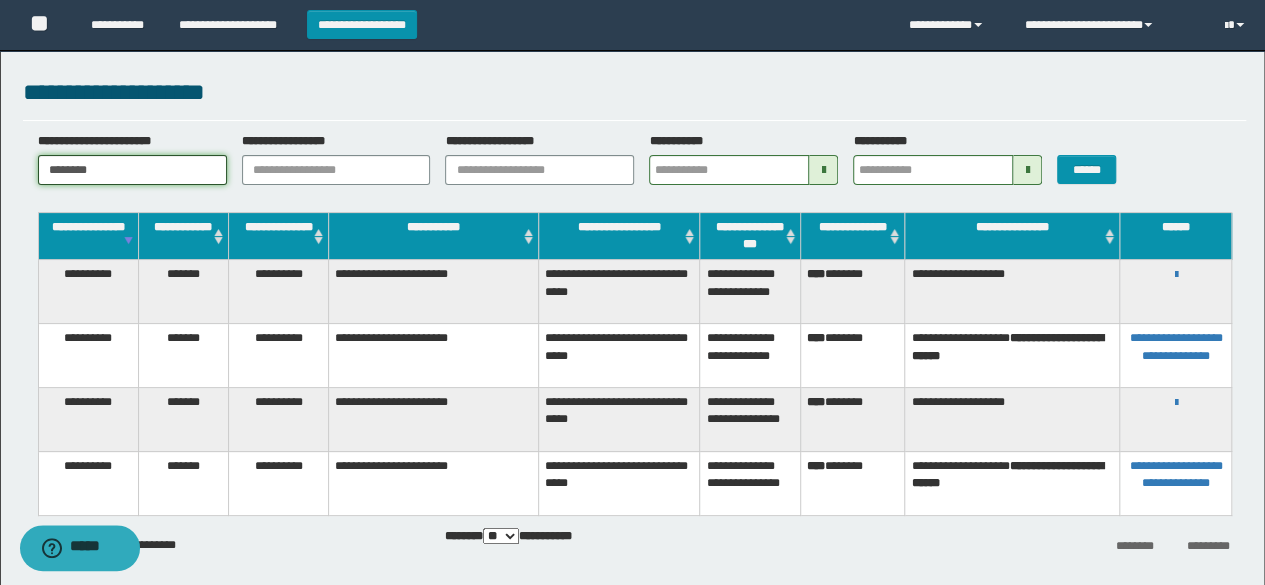 click on "********" at bounding box center [132, 170] 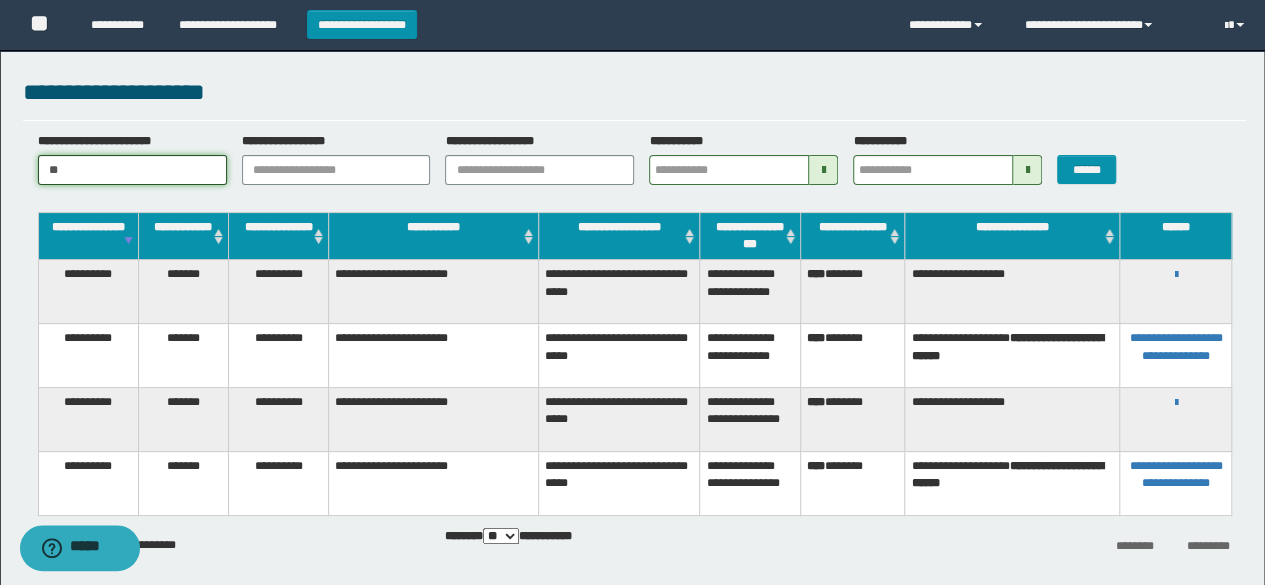 type on "*" 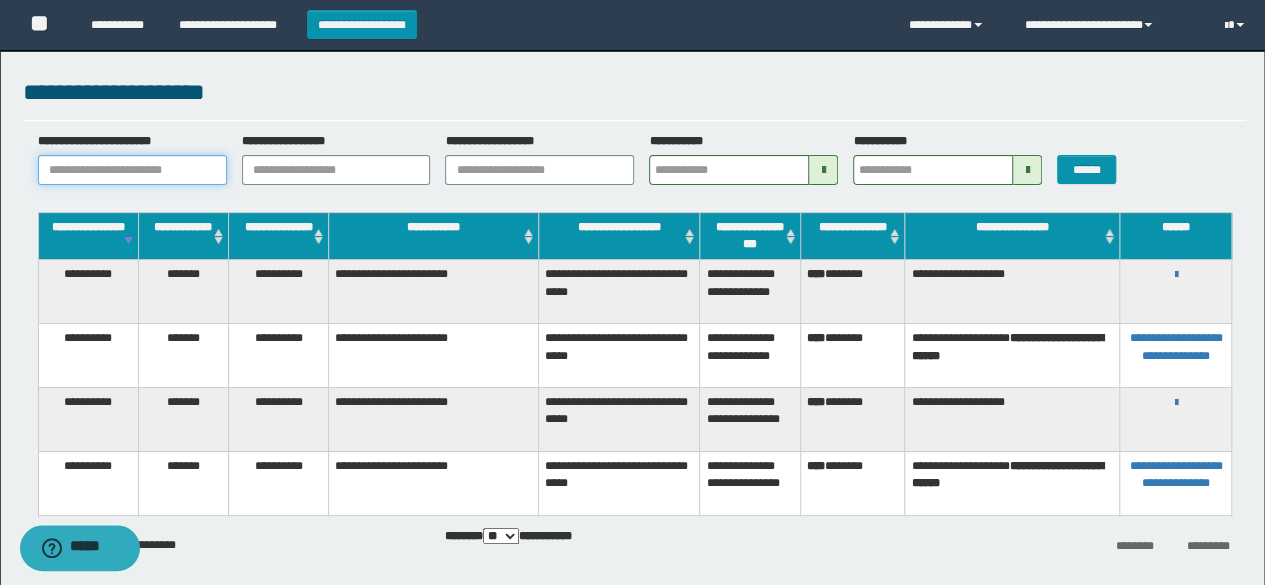 paste on "**********" 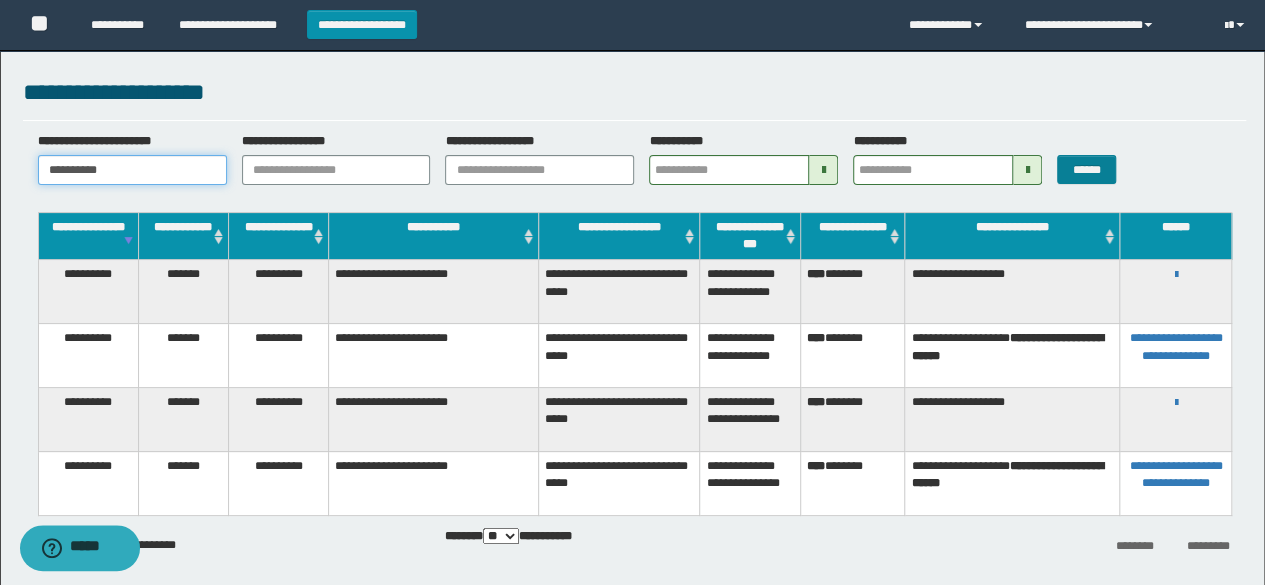 type on "**********" 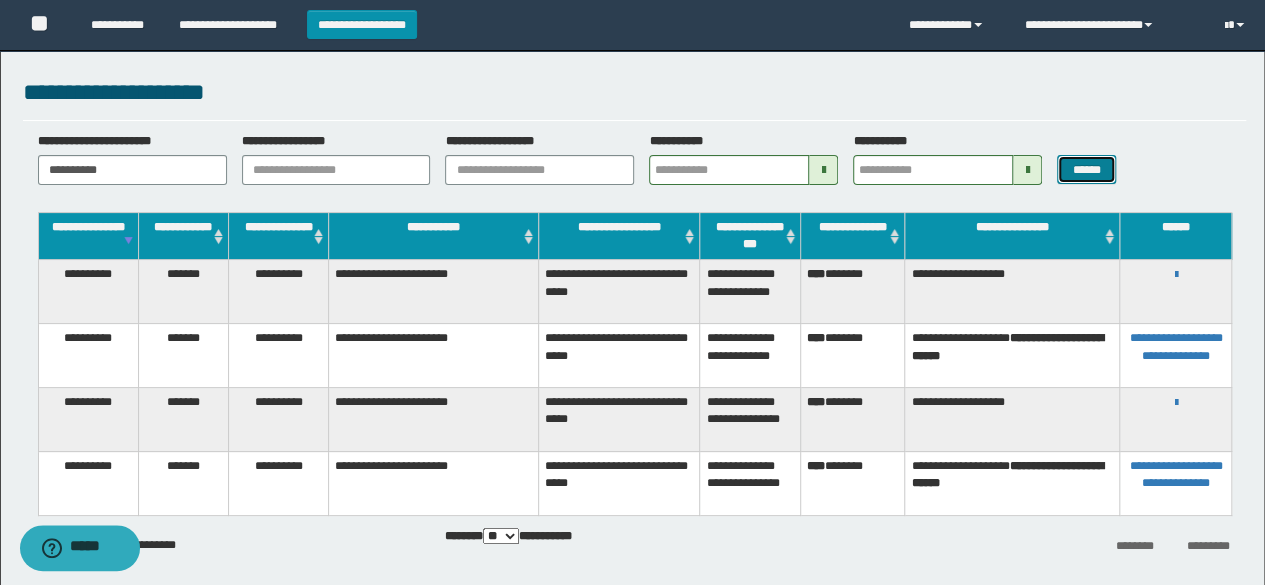 click on "******" at bounding box center (1086, 169) 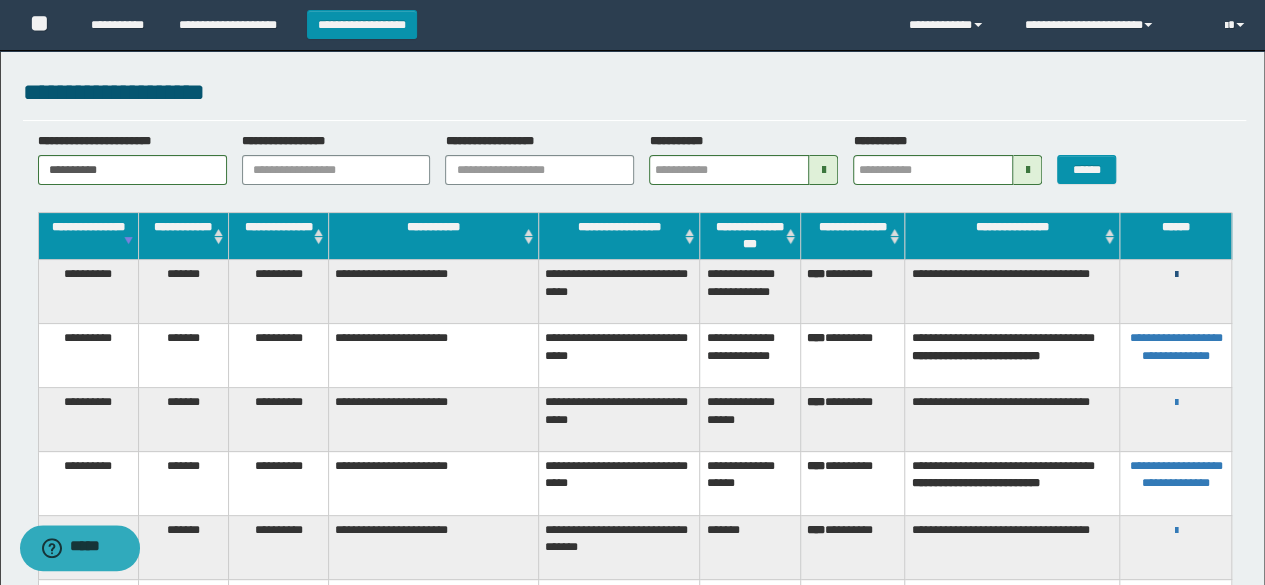 click at bounding box center (1175, 275) 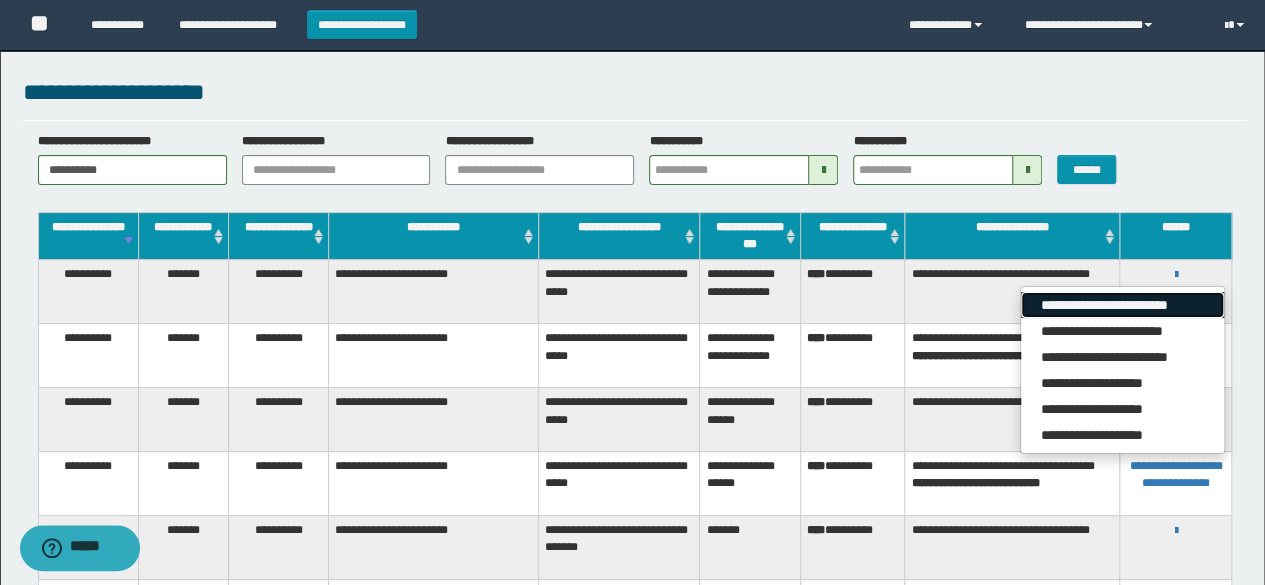 click on "**********" at bounding box center [1122, 305] 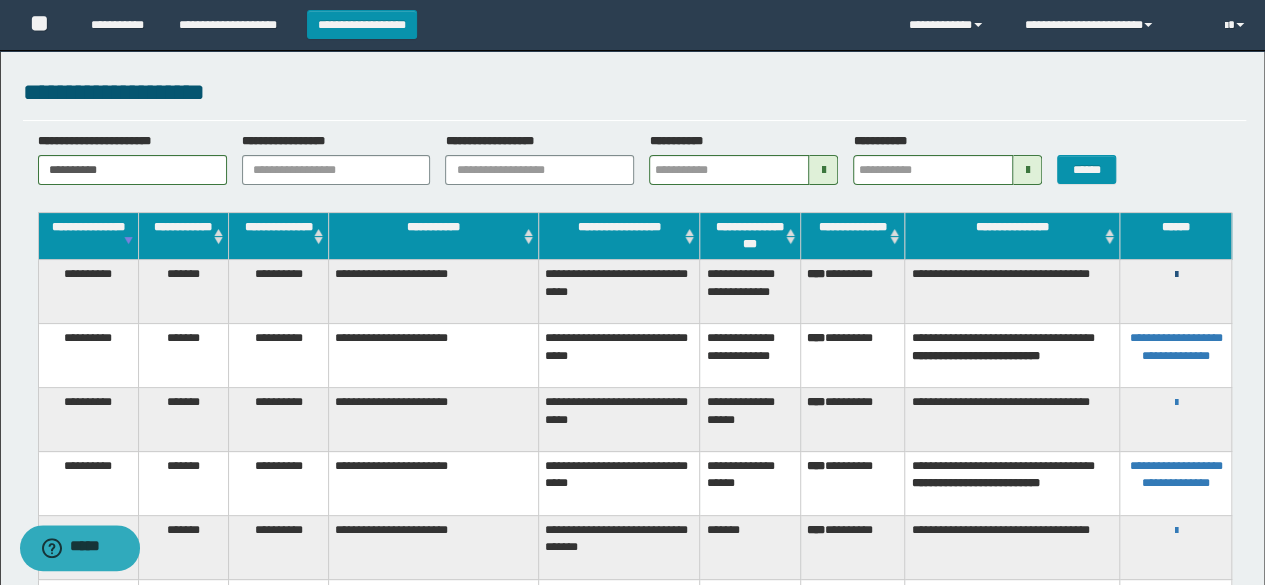 click at bounding box center [1175, 275] 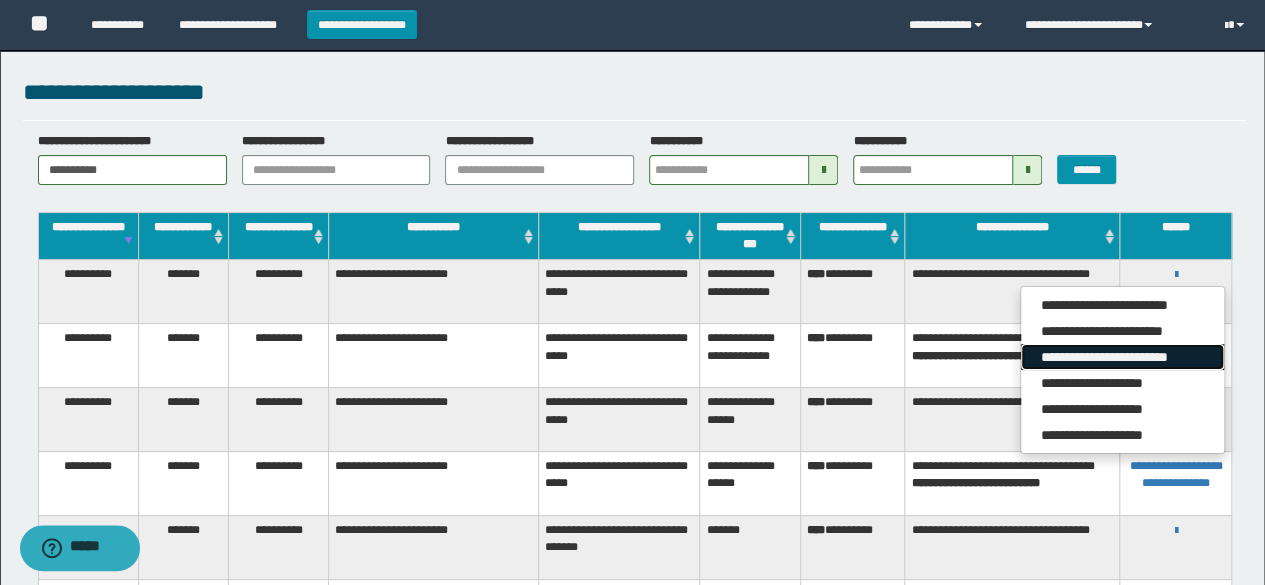 click on "**********" at bounding box center (1122, 357) 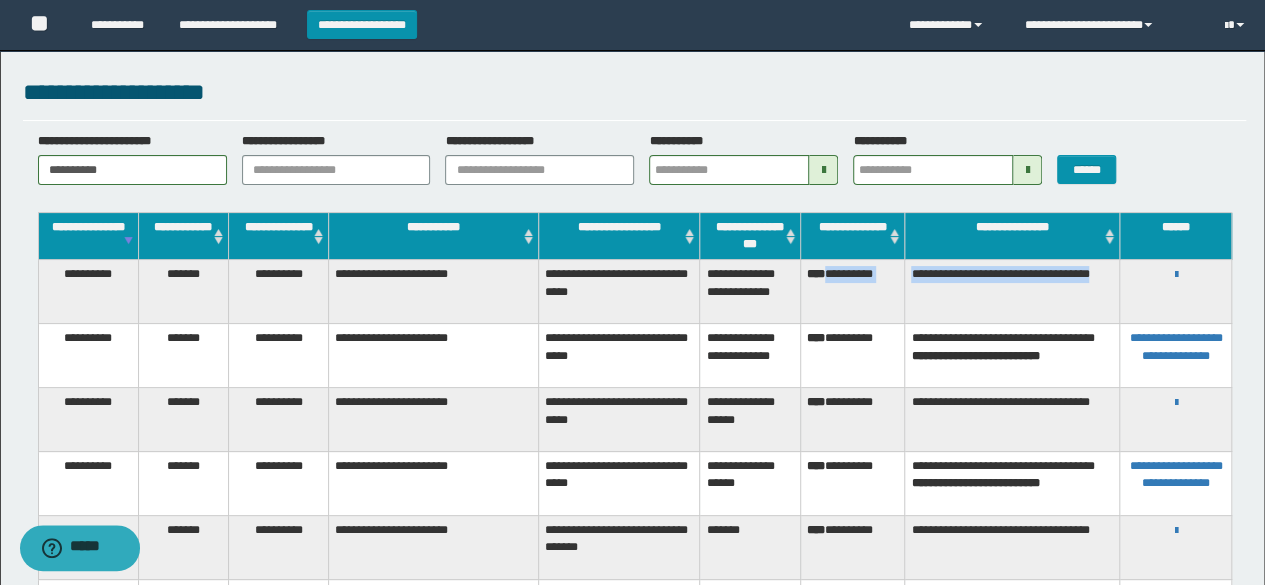 drag, startPoint x: 832, startPoint y: 275, endPoint x: 960, endPoint y: 299, distance: 130.23056 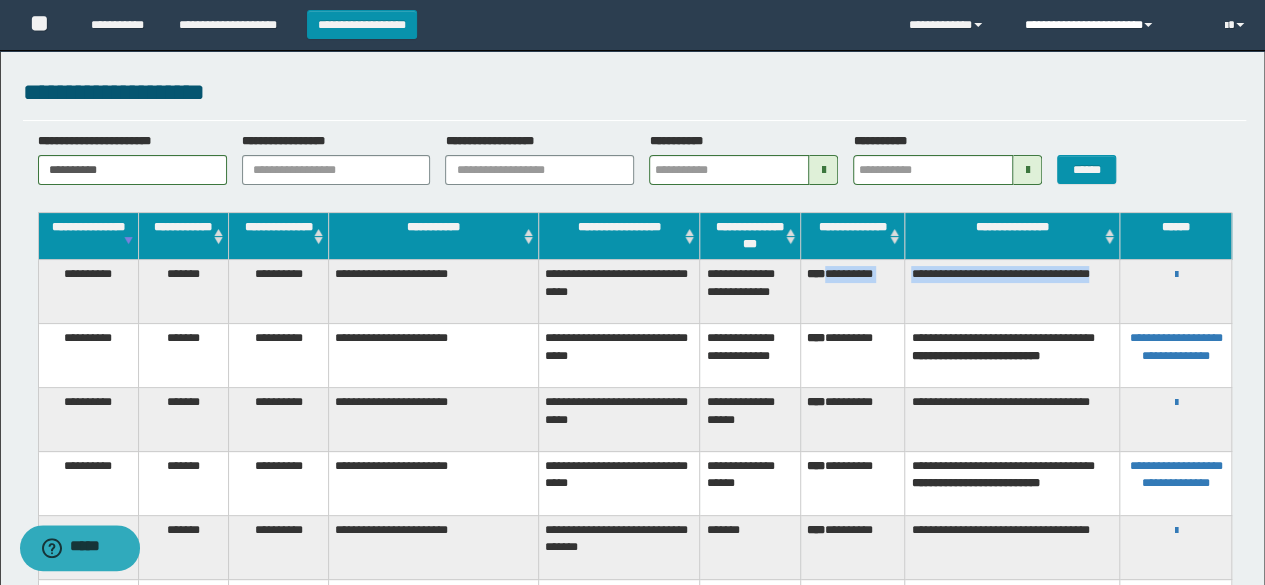 click on "**********" at bounding box center [1109, 25] 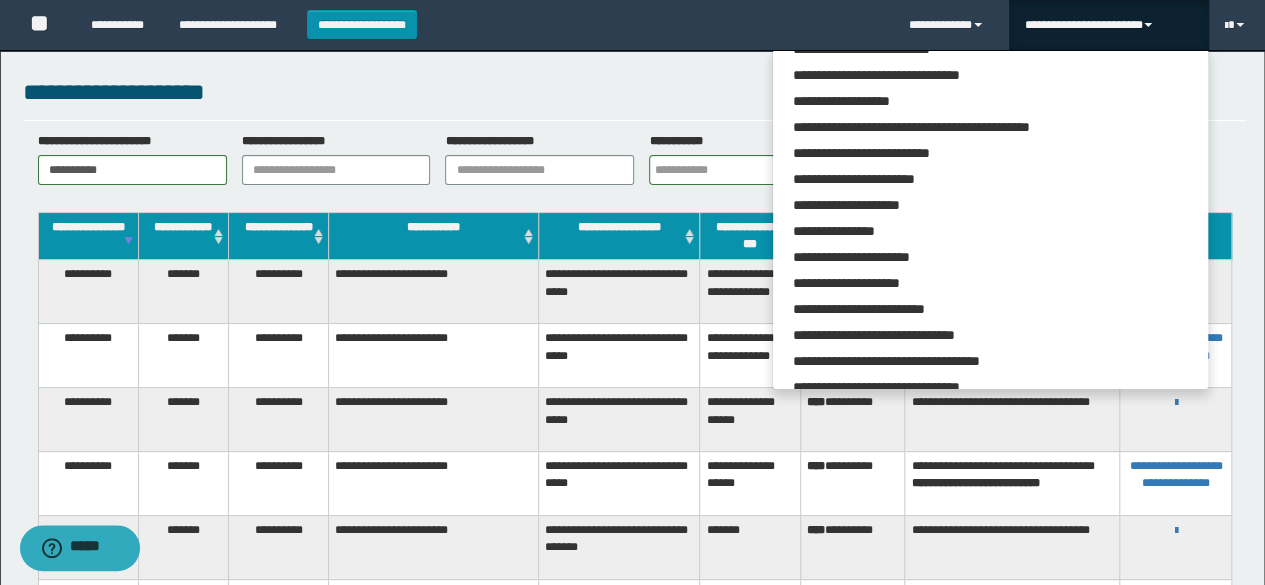 scroll, scrollTop: 113, scrollLeft: 0, axis: vertical 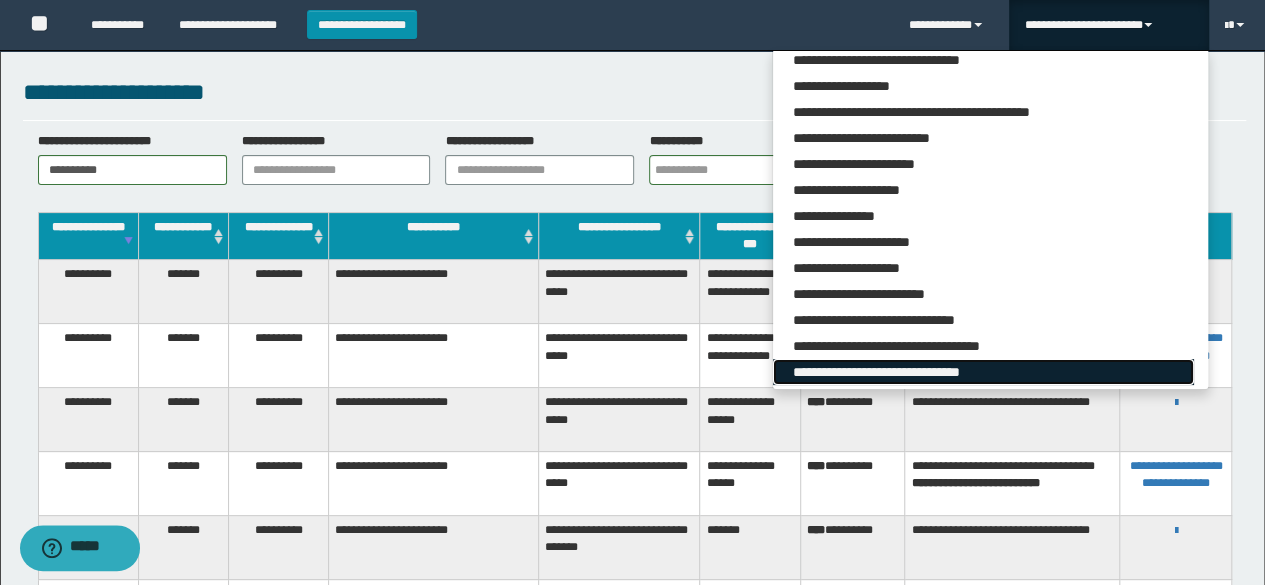 click on "**********" at bounding box center [983, 372] 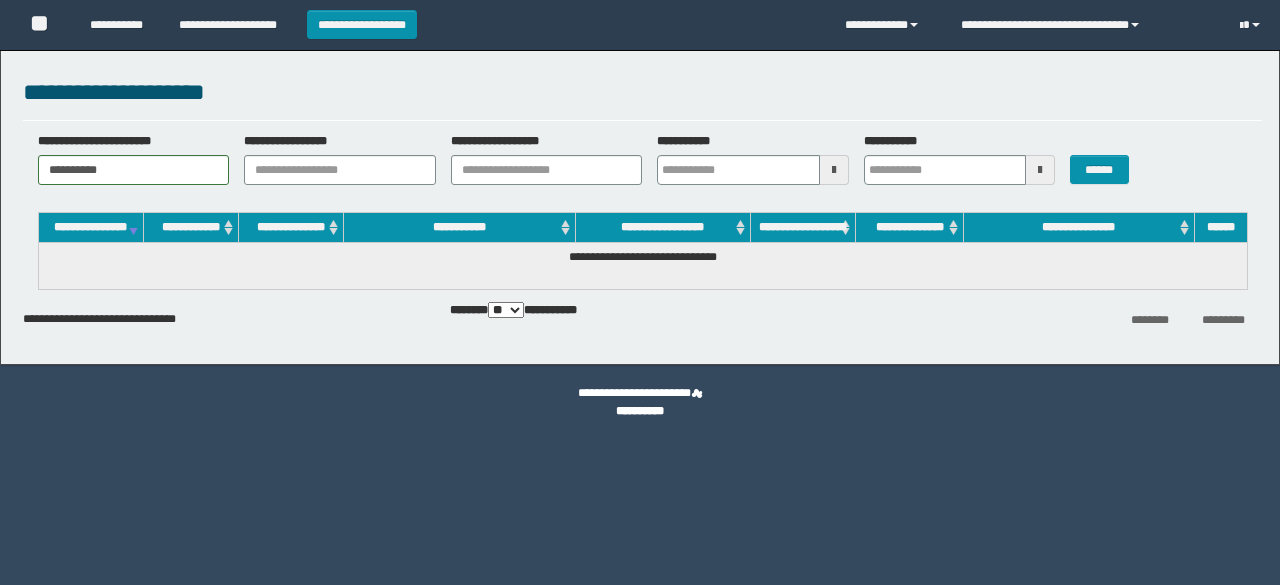 scroll, scrollTop: 0, scrollLeft: 0, axis: both 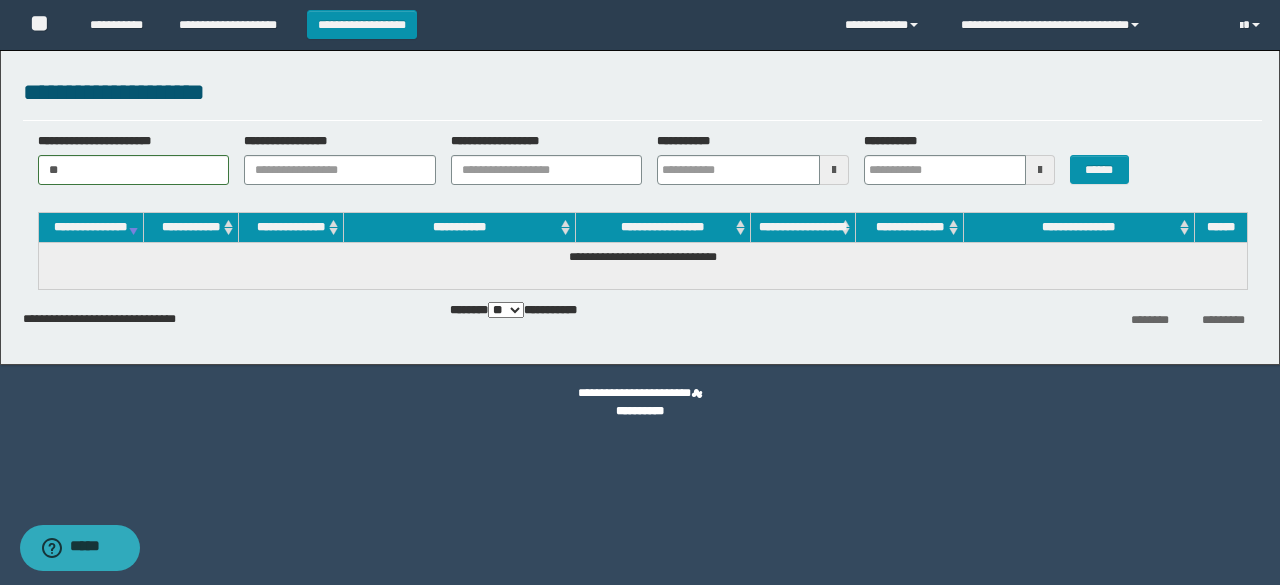 type on "*" 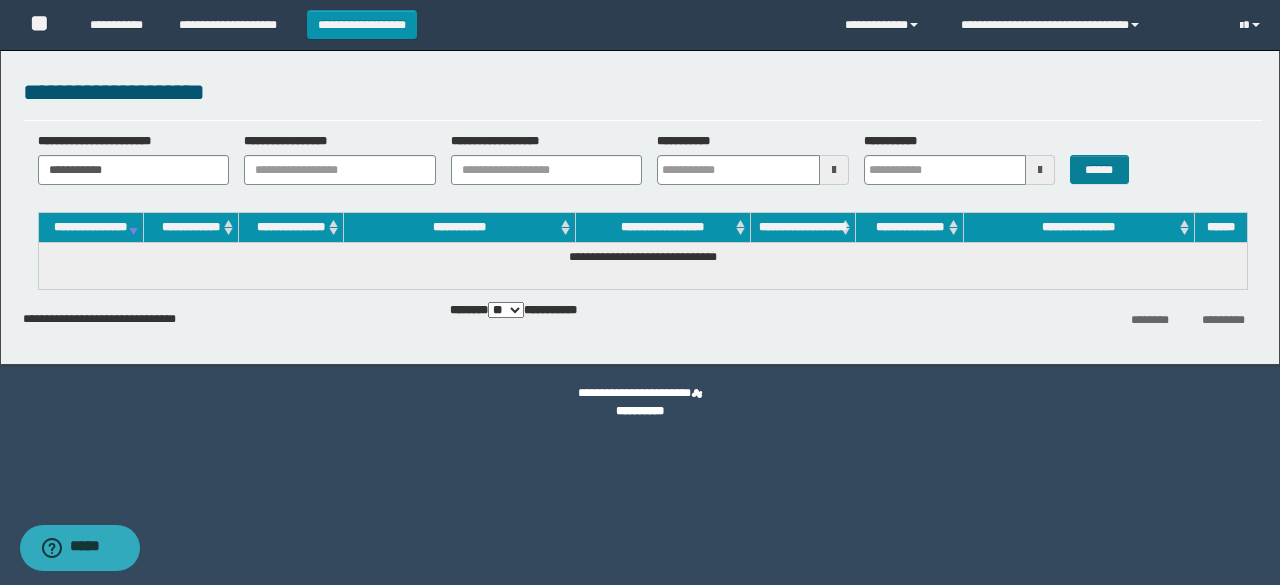 type on "**********" 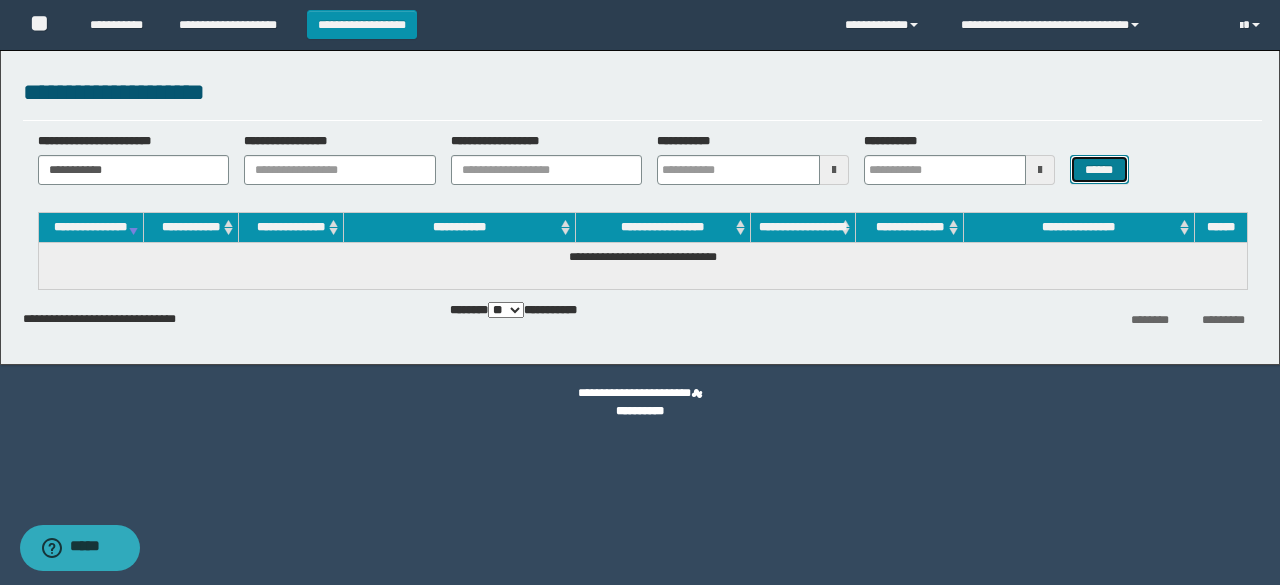 click on "******" at bounding box center [1099, 169] 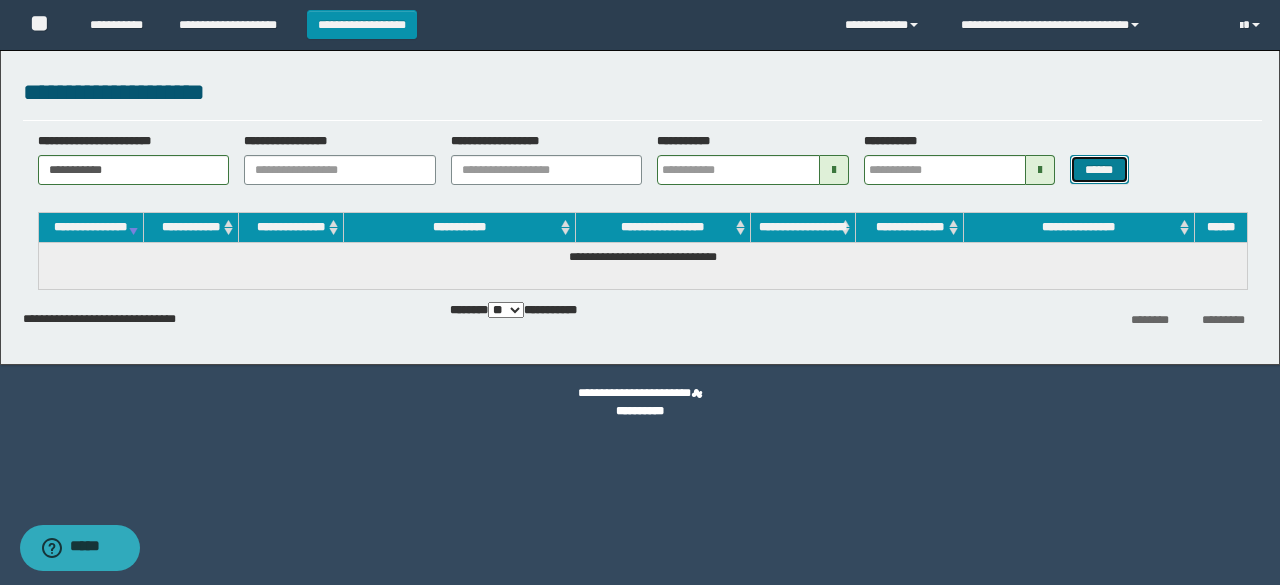 click on "******" at bounding box center (1099, 169) 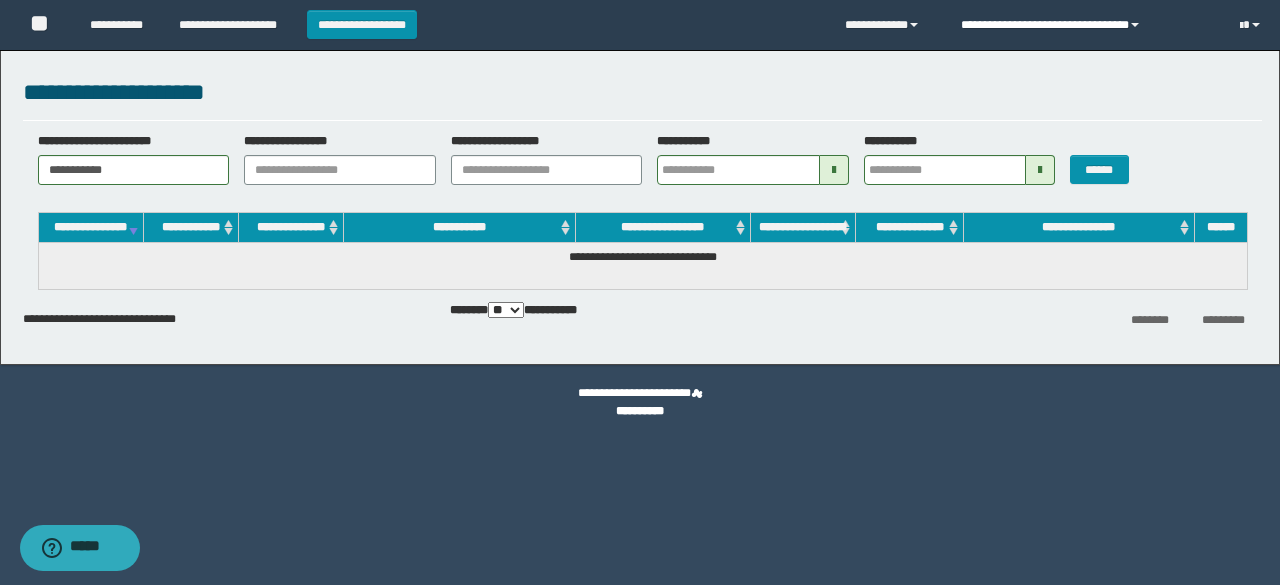click on "**********" at bounding box center (1085, 25) 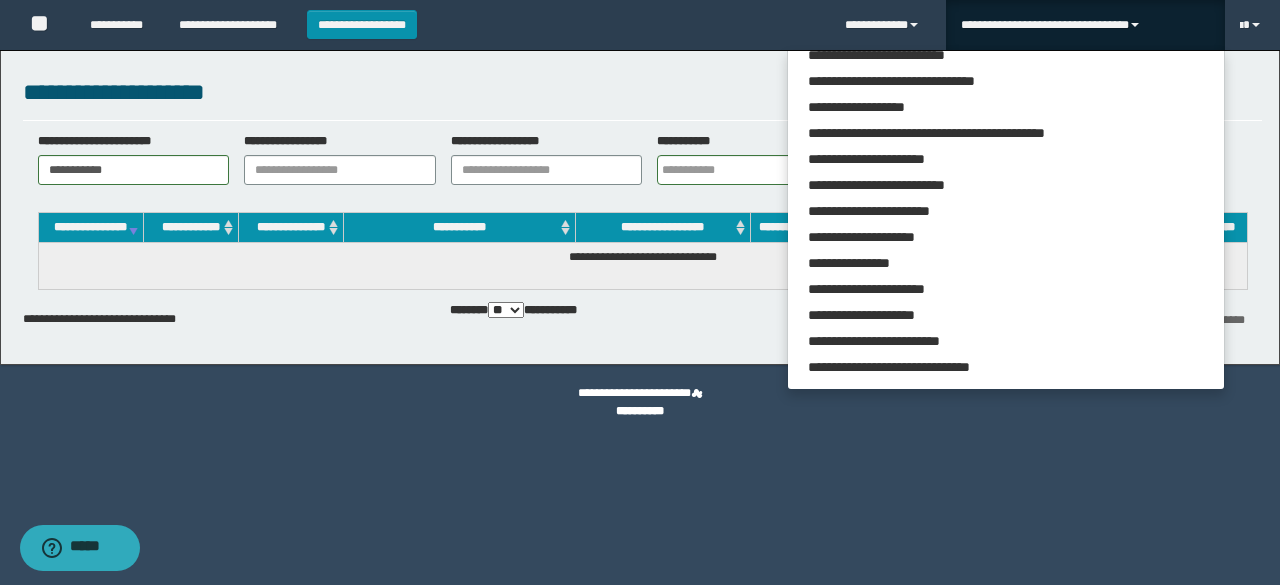scroll, scrollTop: 113, scrollLeft: 0, axis: vertical 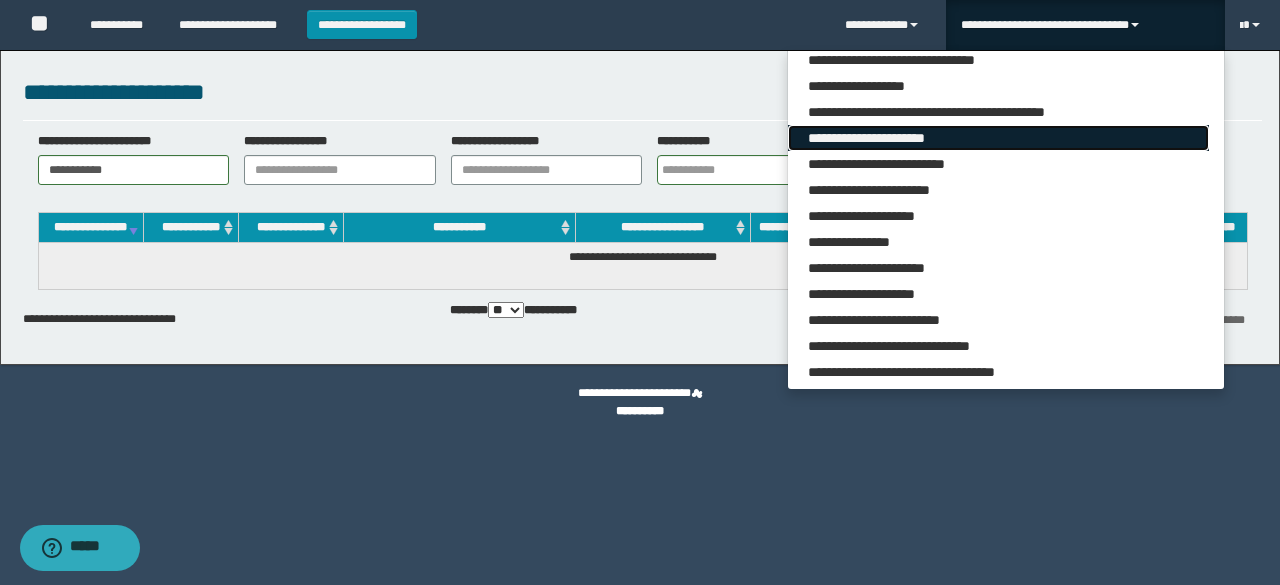 click on "**********" at bounding box center [998, 138] 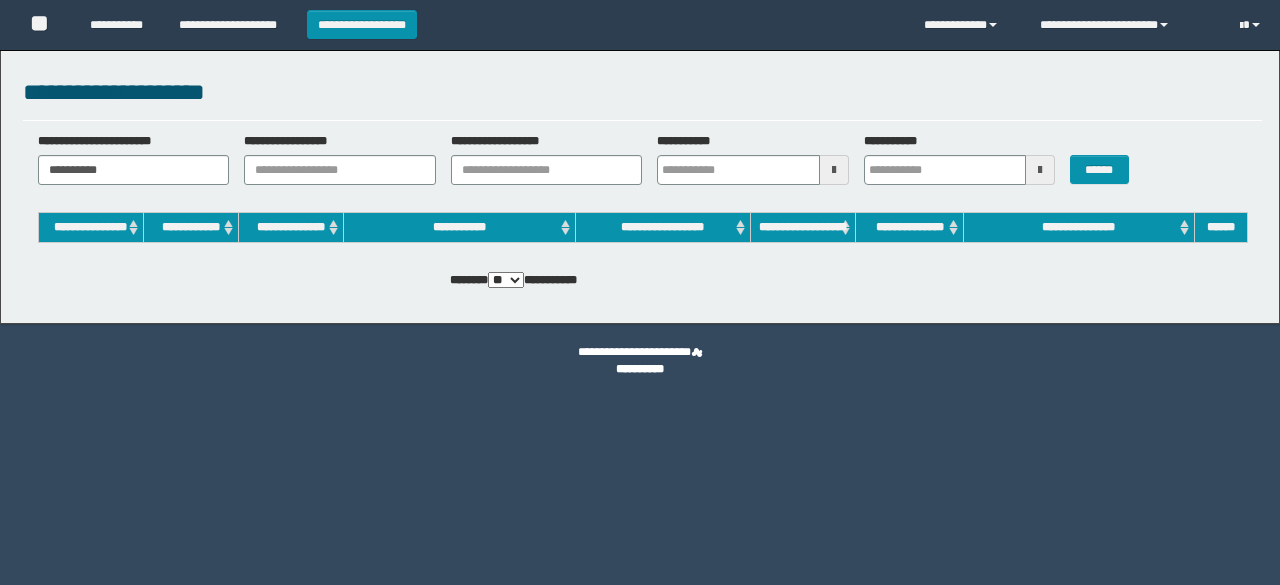 scroll, scrollTop: 0, scrollLeft: 0, axis: both 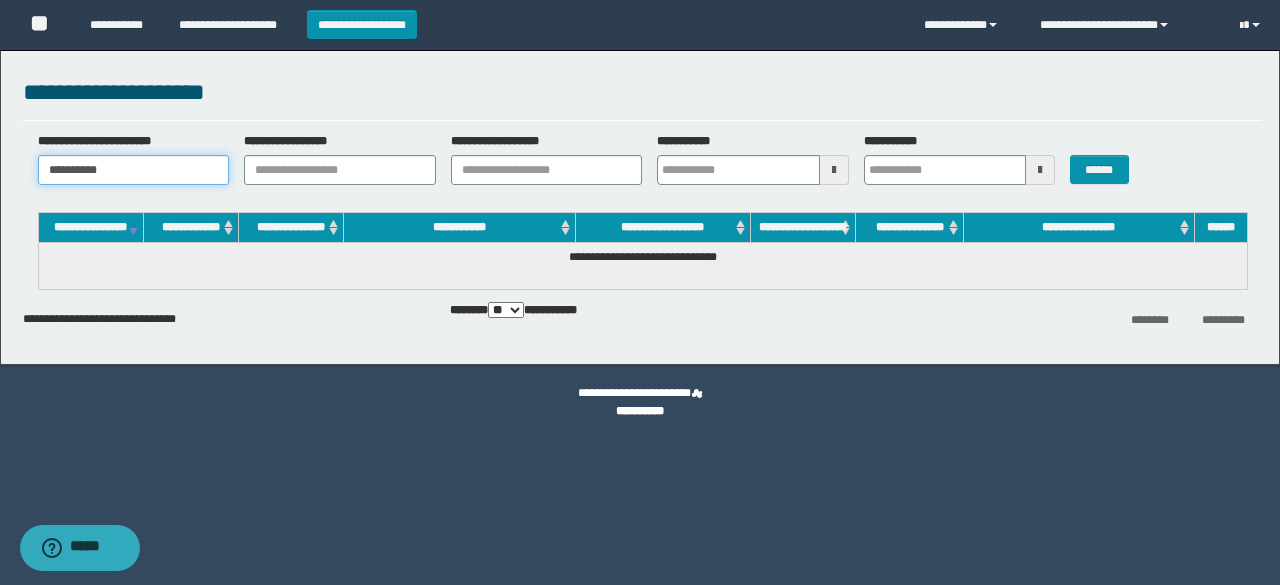 click on "**********" at bounding box center (134, 170) 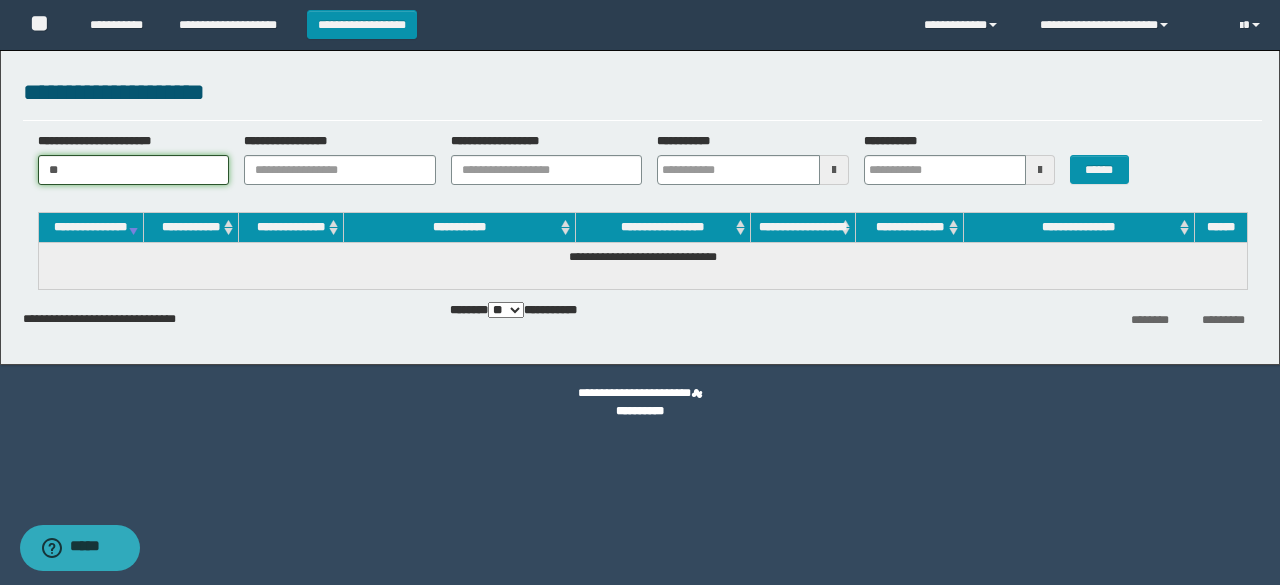 type on "*" 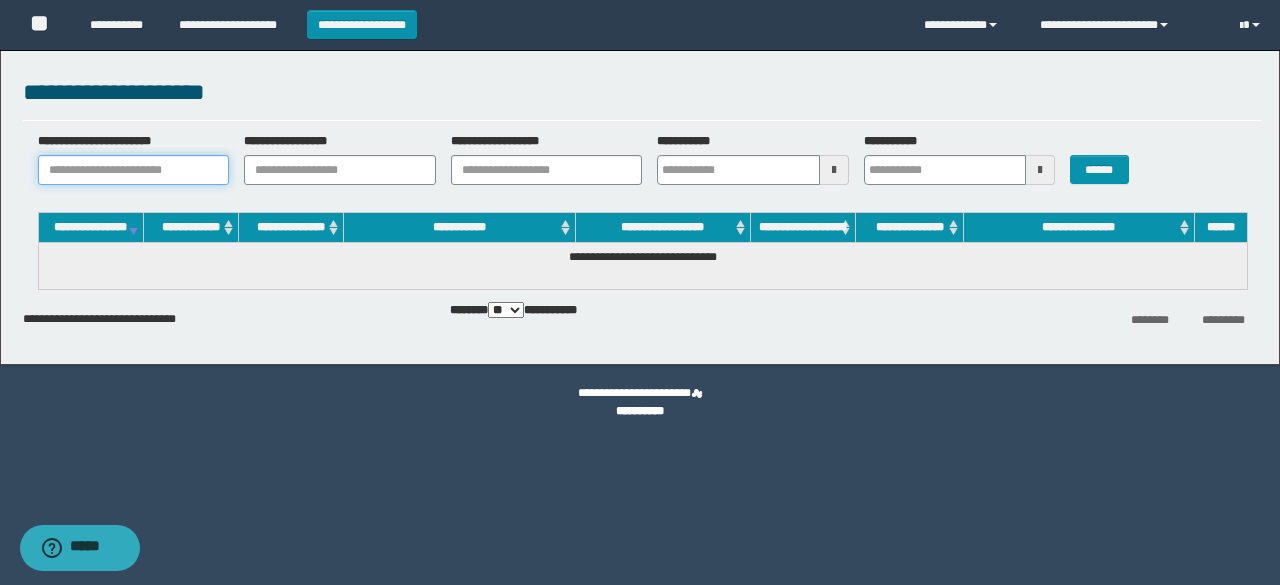 paste on "********" 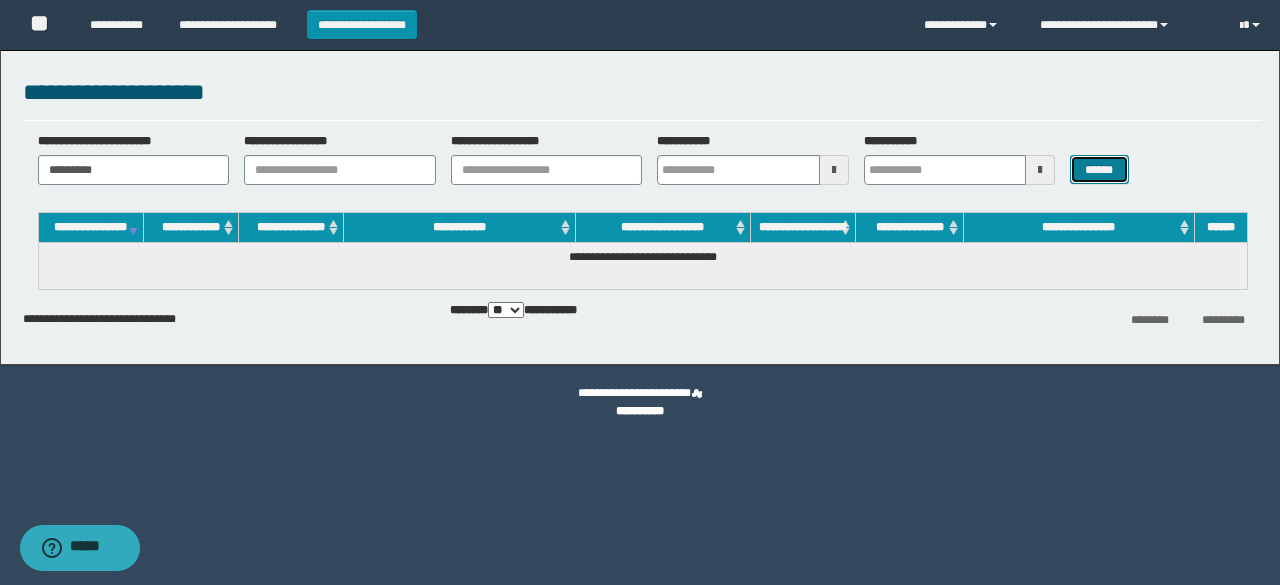 click on "******" at bounding box center (1099, 169) 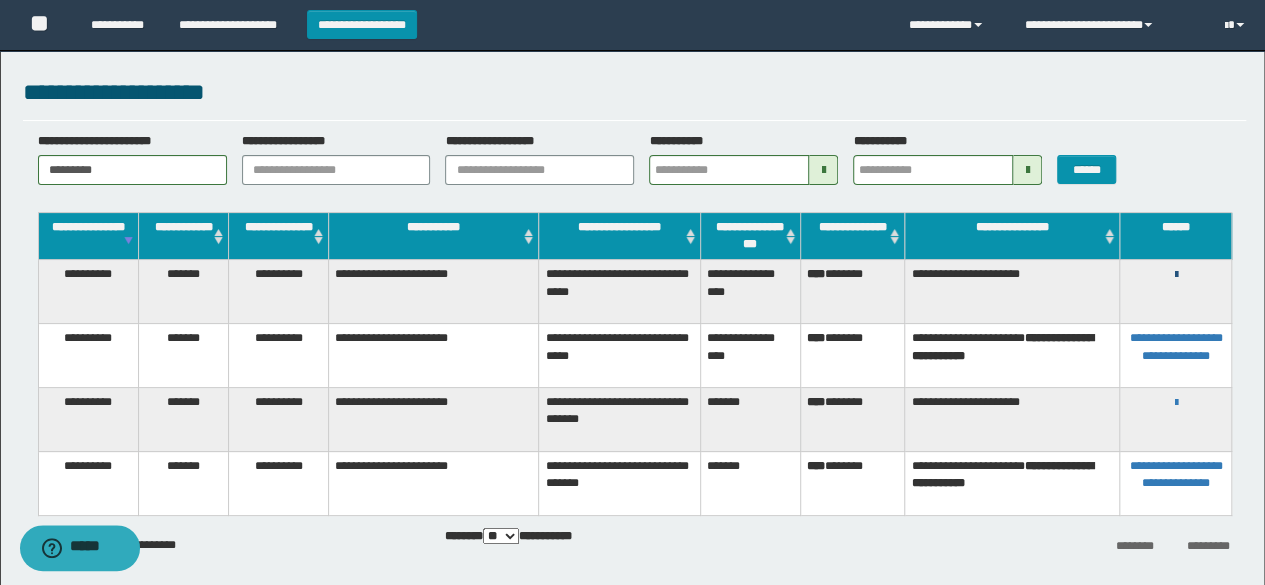 click at bounding box center (1175, 275) 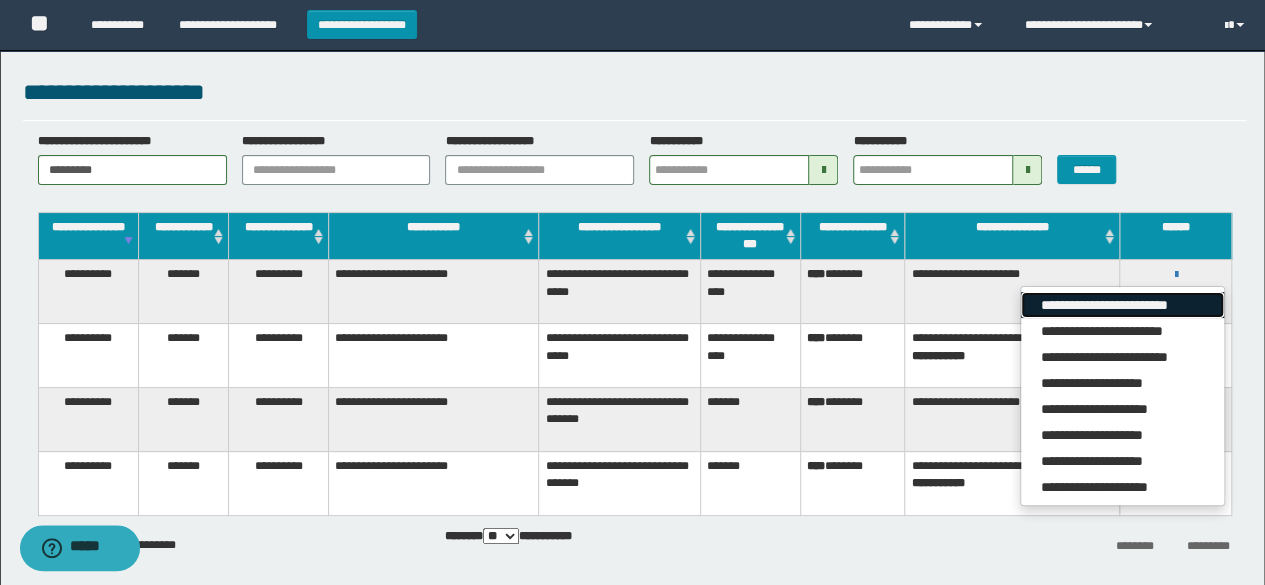 click on "**********" at bounding box center [1122, 305] 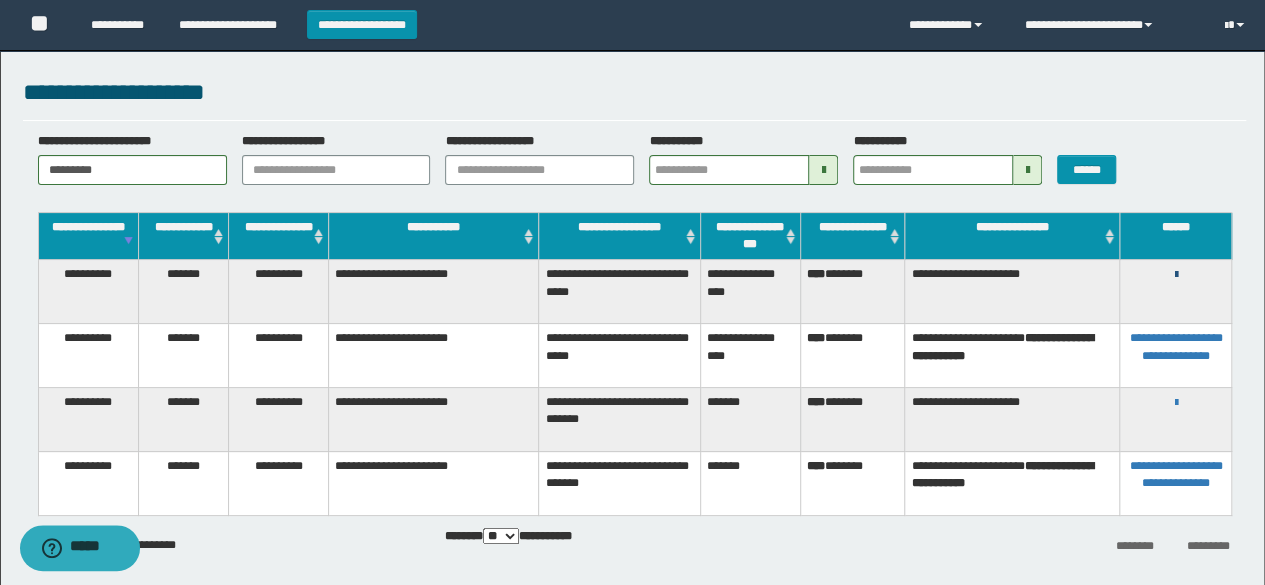 click at bounding box center [1175, 275] 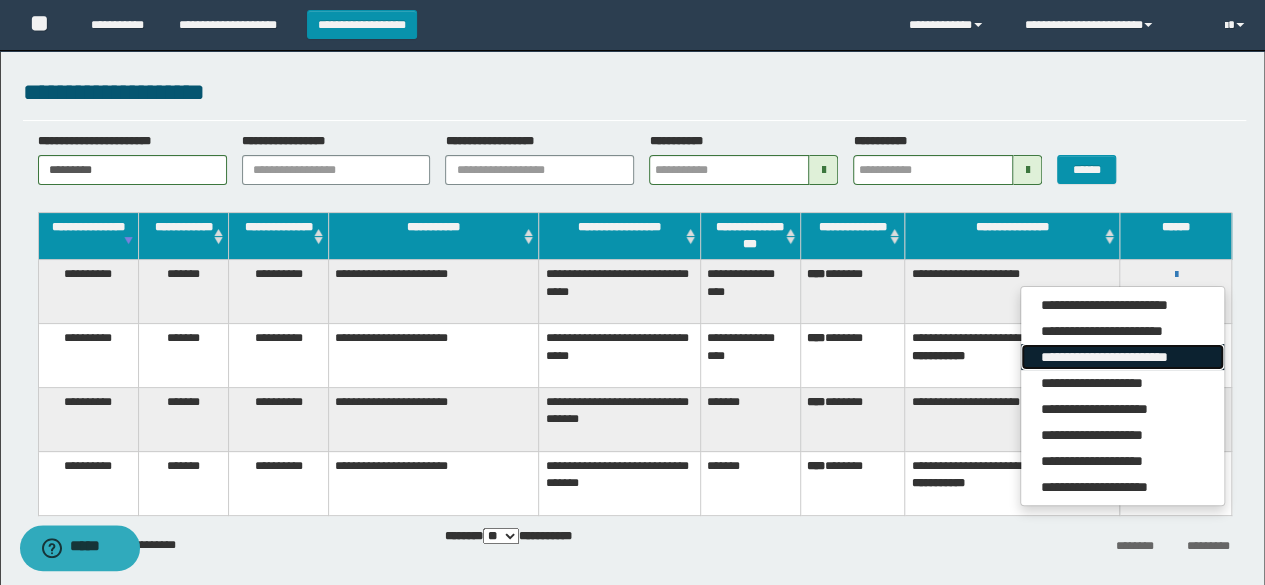 click on "**********" at bounding box center (1122, 357) 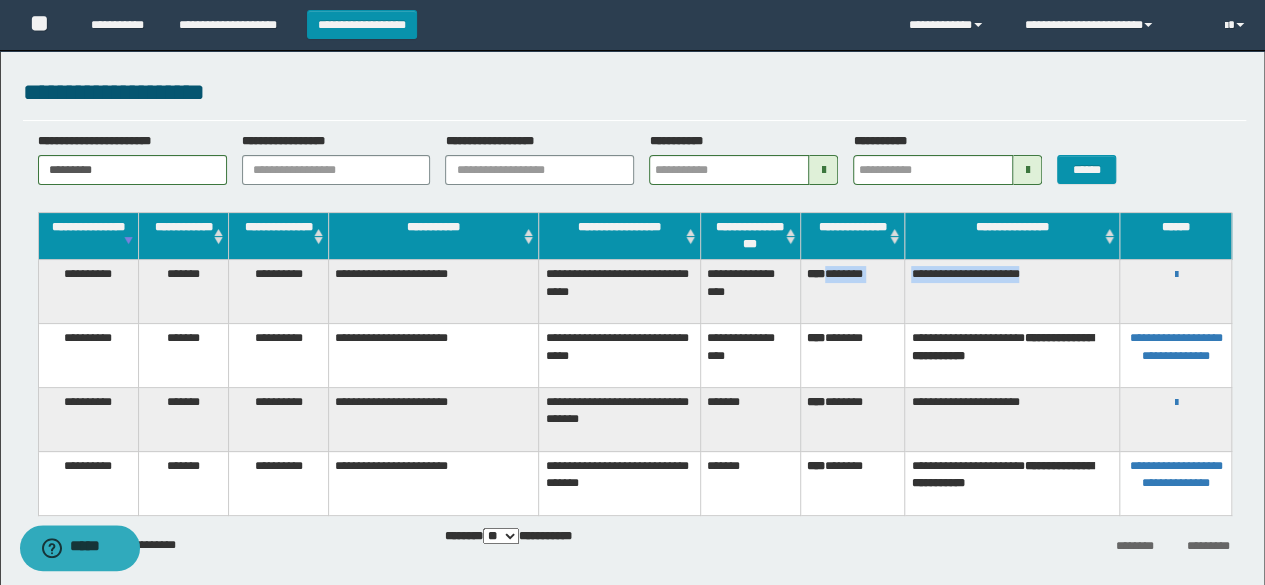drag, startPoint x: 854, startPoint y: 278, endPoint x: 1074, endPoint y: 280, distance: 220.0091 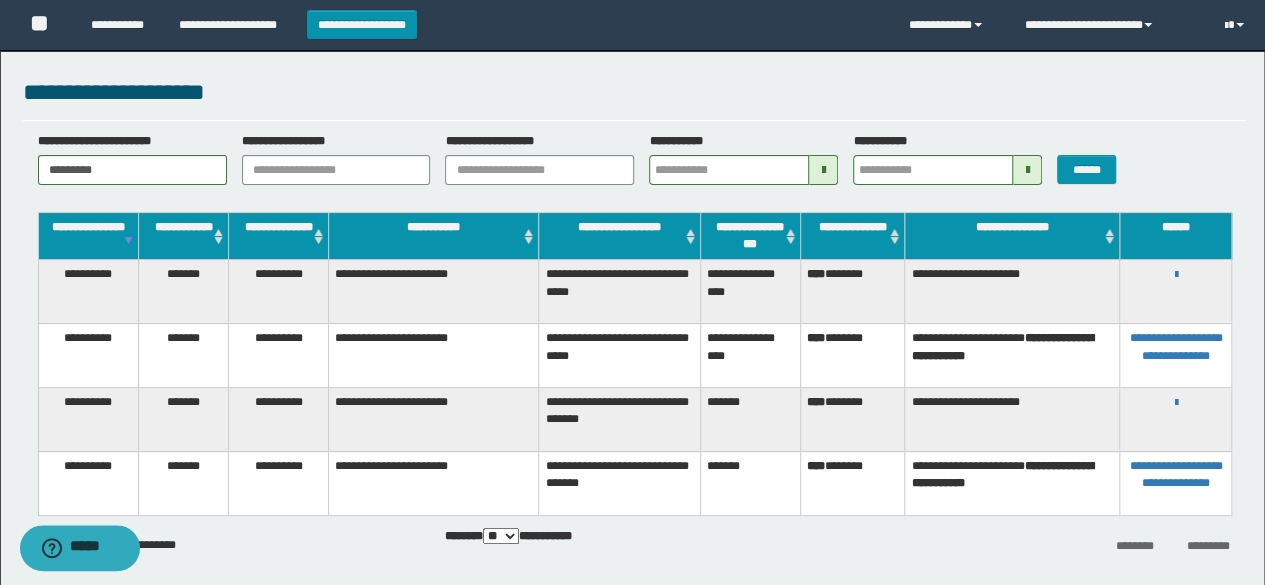 click on "**********" at bounding box center [125, 159] 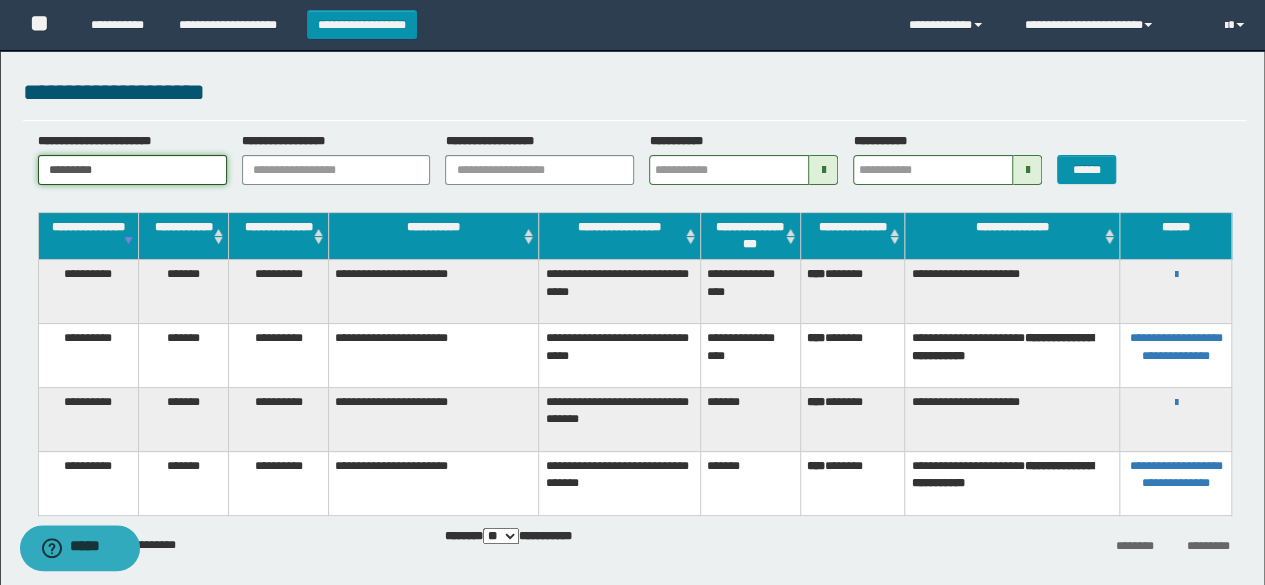 click on "********" at bounding box center [132, 170] 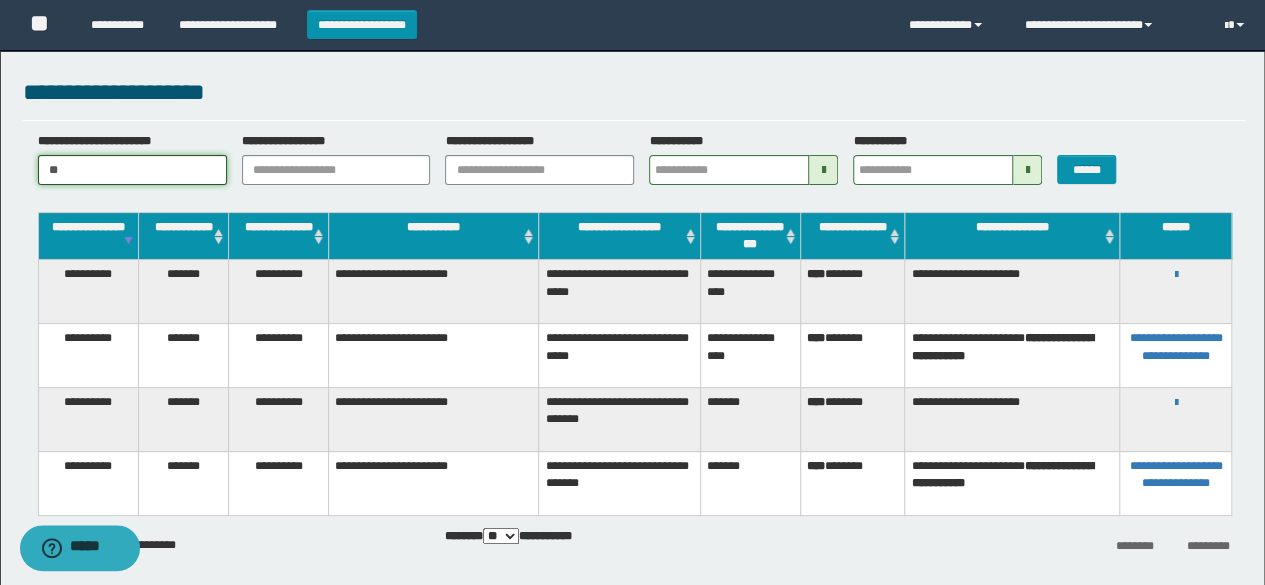 type on "*" 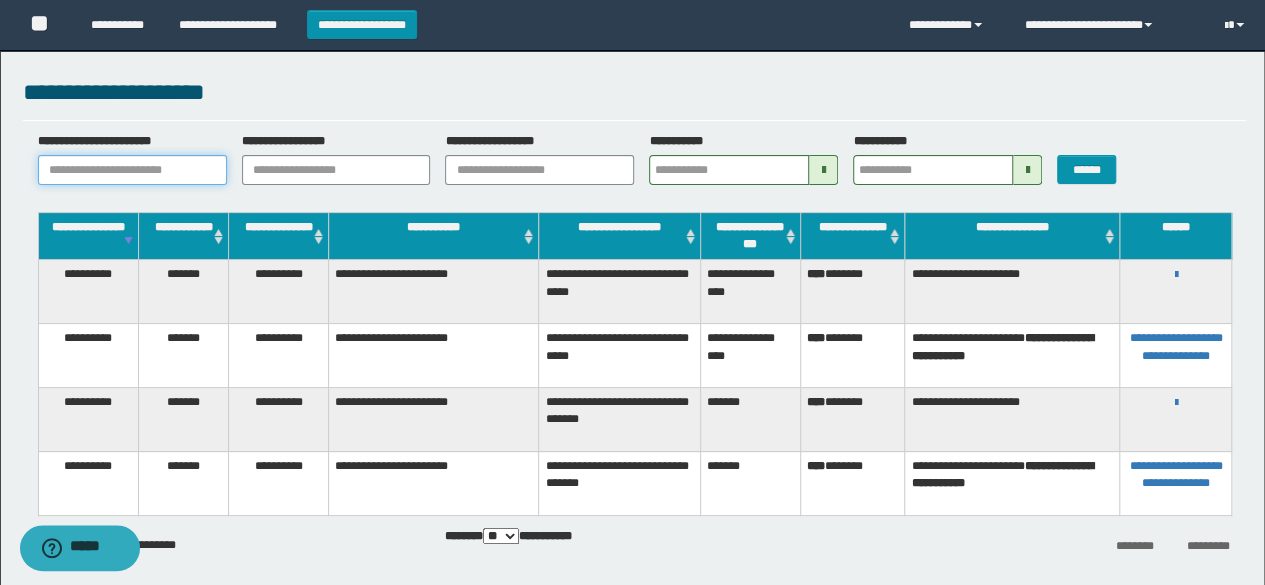 paste on "********" 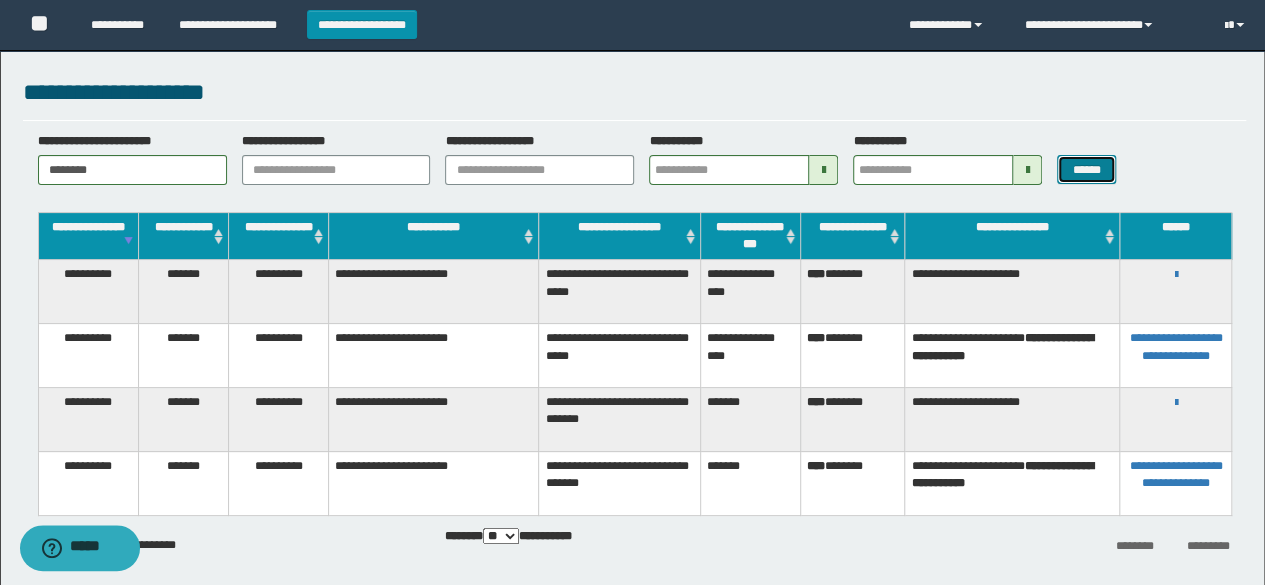 click on "******" at bounding box center [1086, 169] 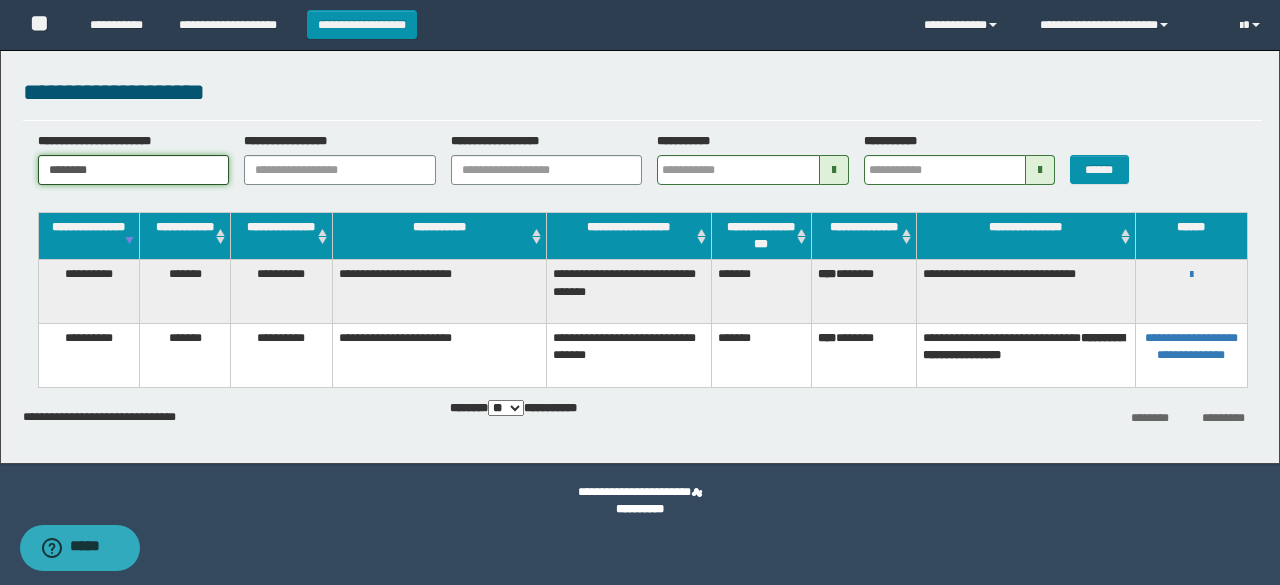 click on "********" at bounding box center (134, 170) 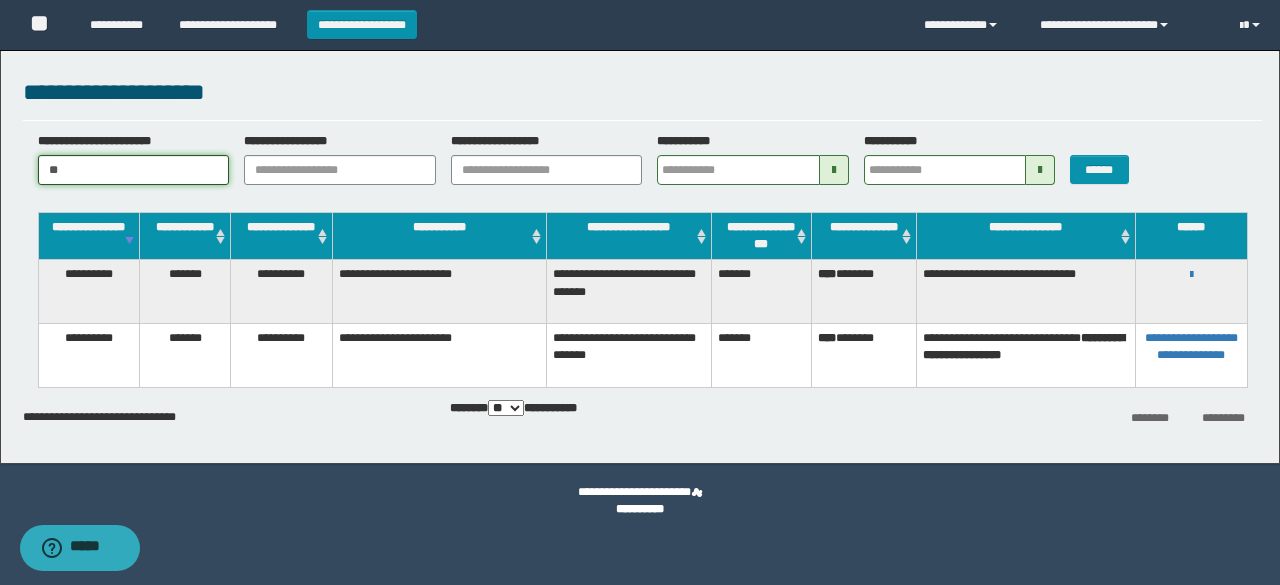 type on "*" 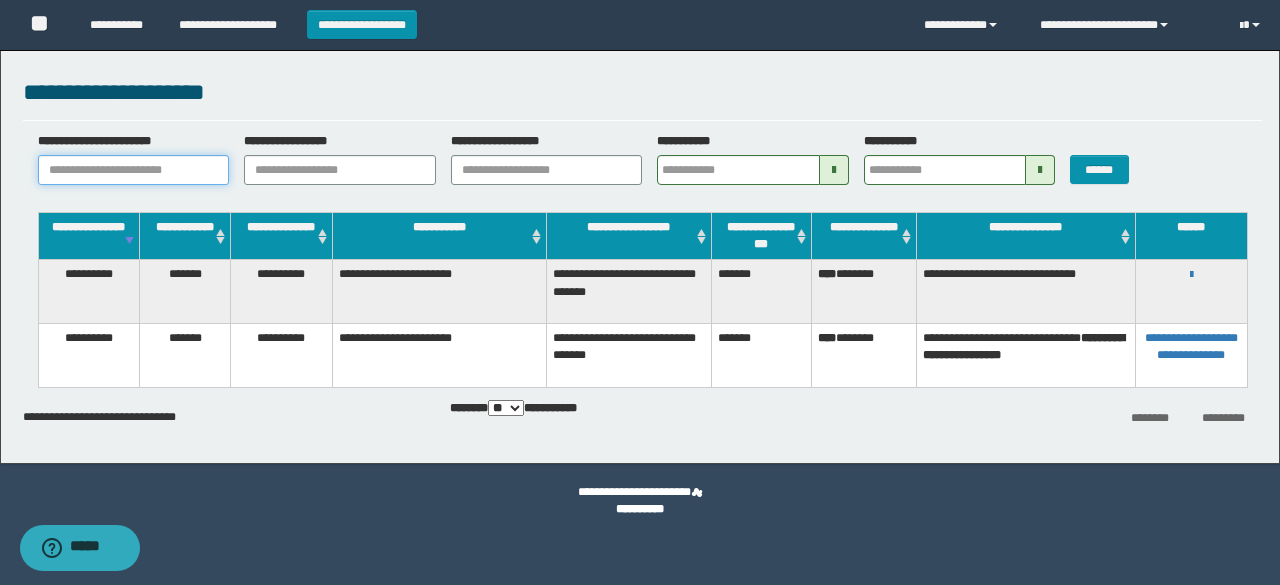paste on "********" 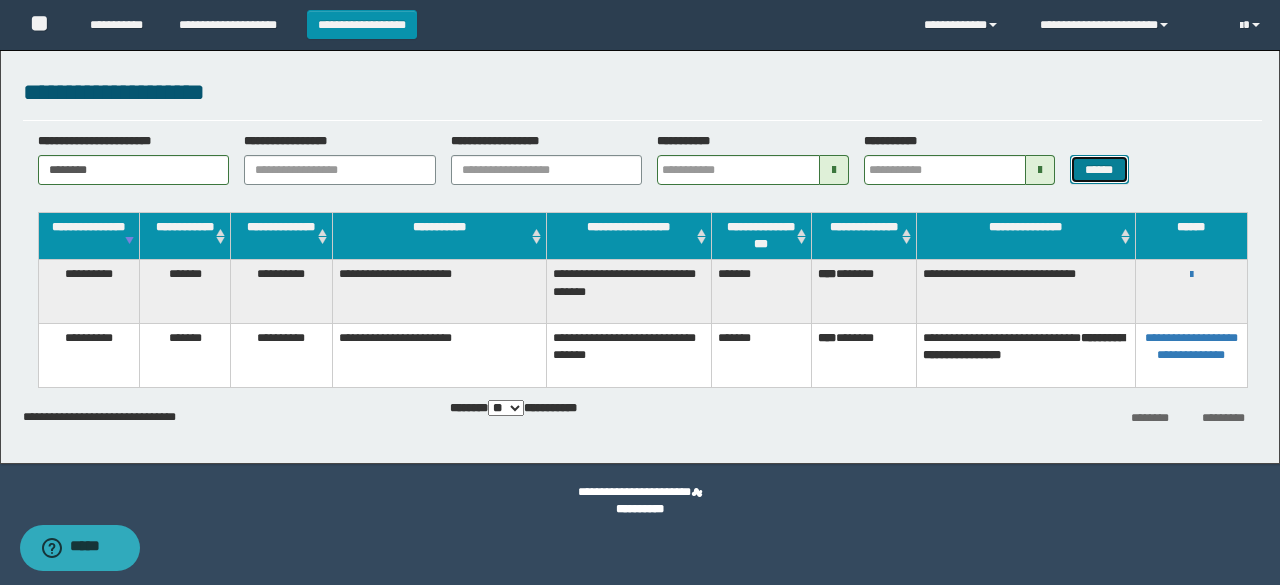 click on "******" at bounding box center [1099, 169] 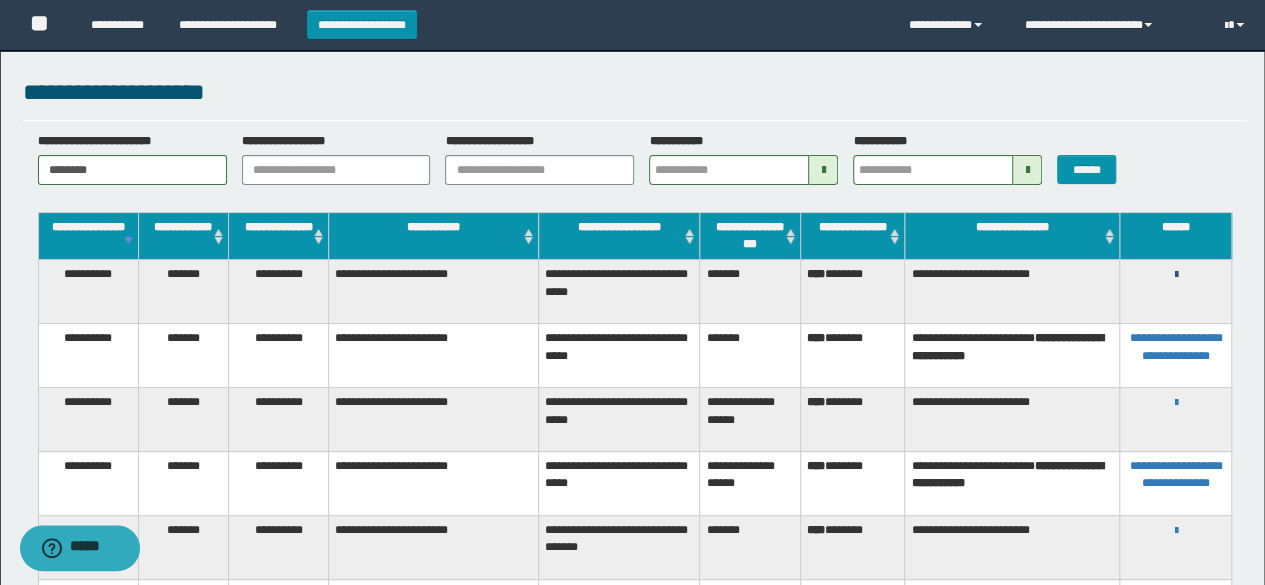 click at bounding box center [1175, 275] 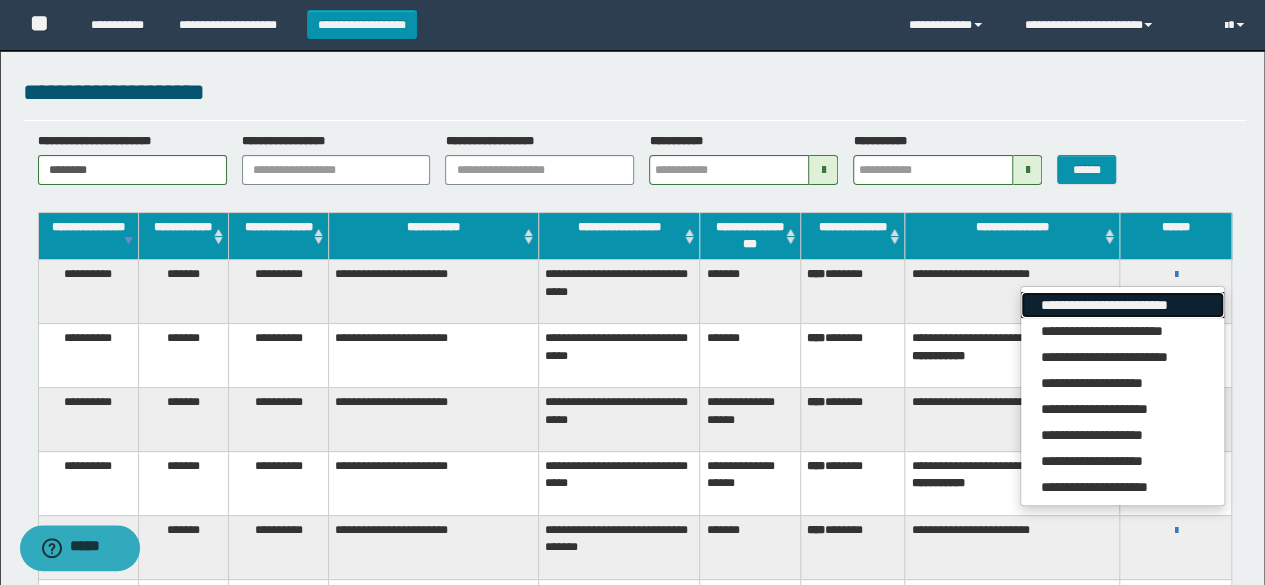 click on "**********" at bounding box center [1122, 305] 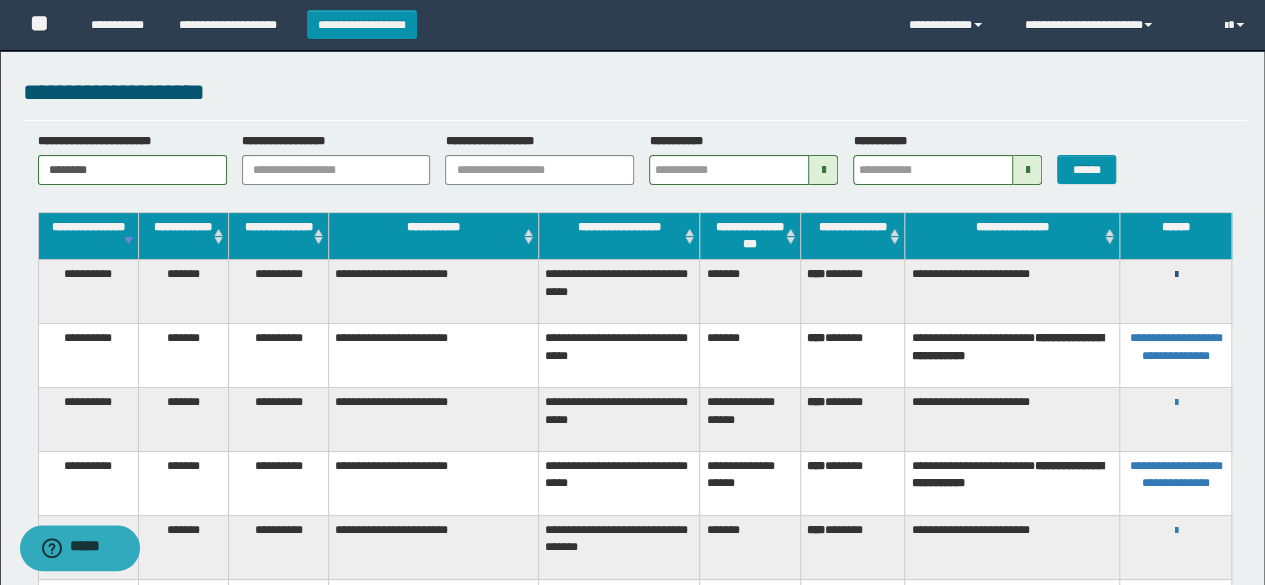 click at bounding box center [1175, 275] 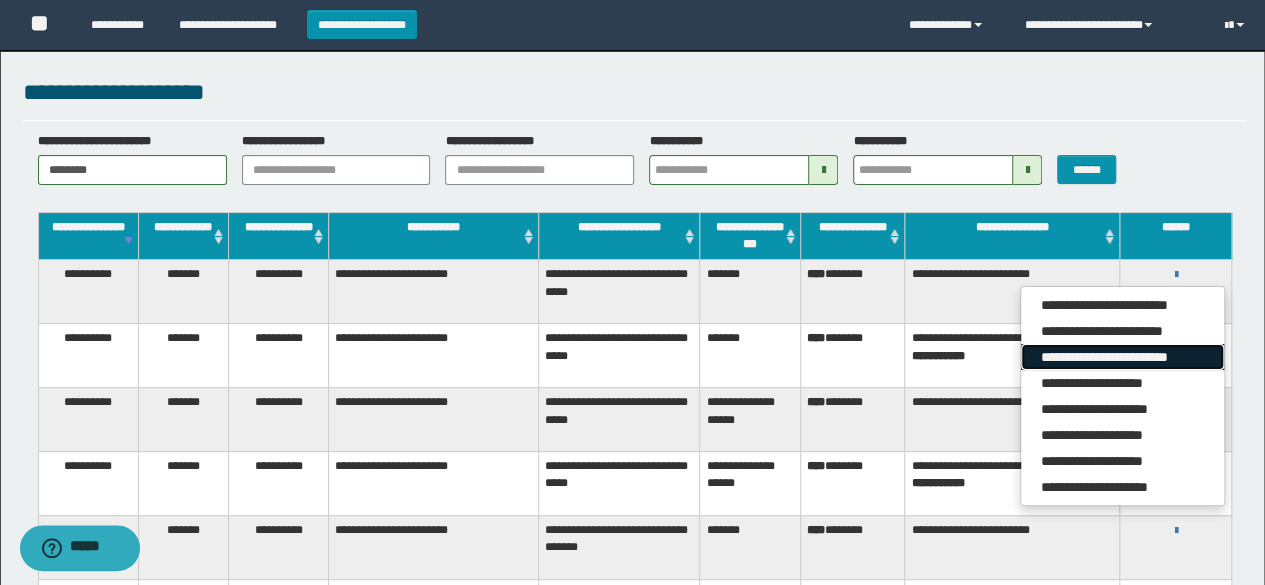 click on "**********" at bounding box center [1122, 357] 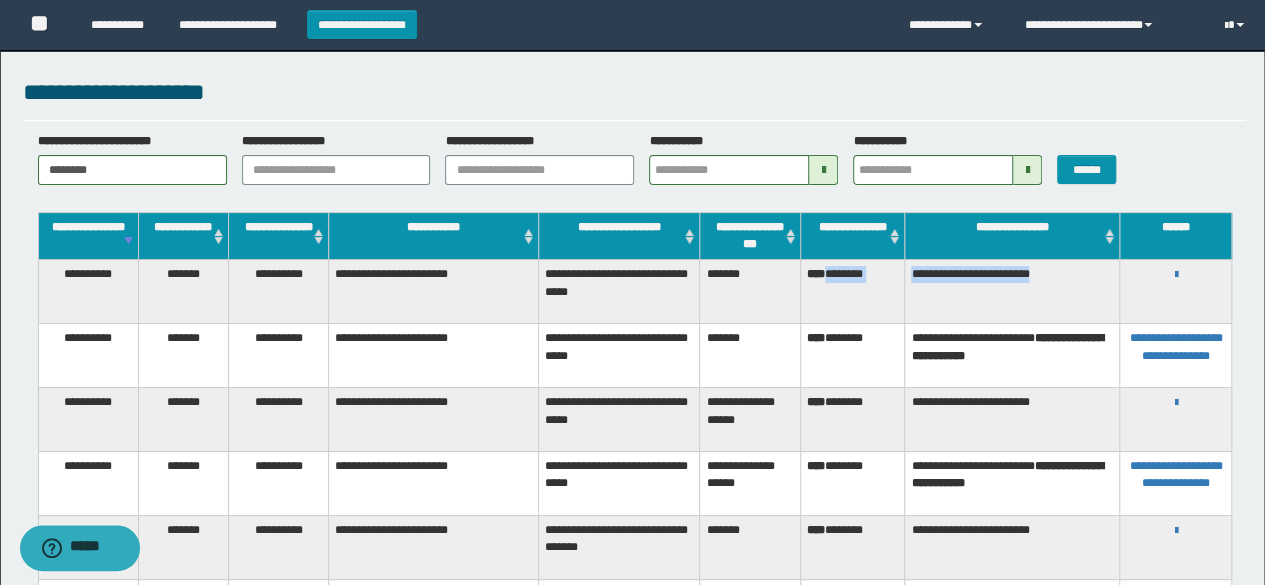 drag, startPoint x: 868, startPoint y: 273, endPoint x: 1101, endPoint y: 266, distance: 233.10513 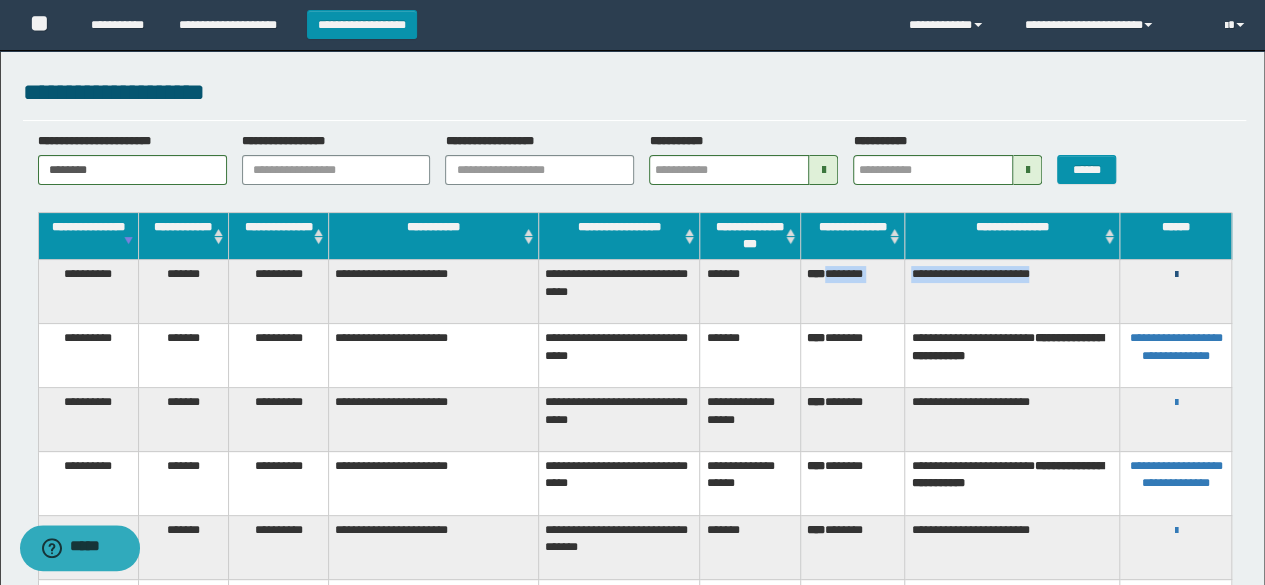click at bounding box center [1175, 275] 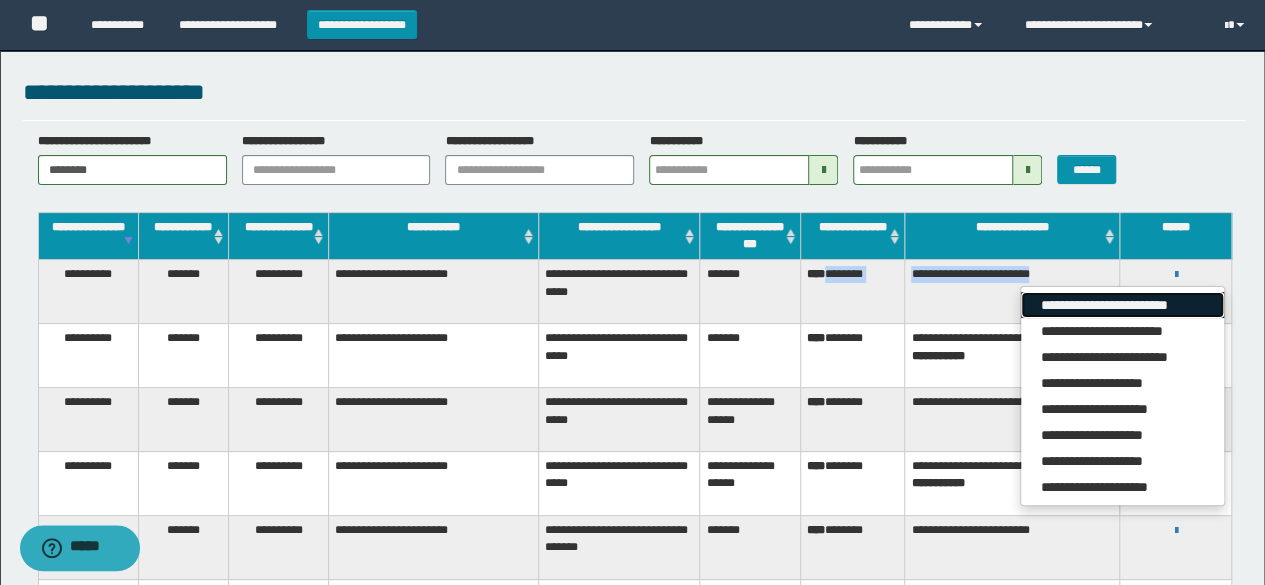 click on "**********" at bounding box center (1122, 305) 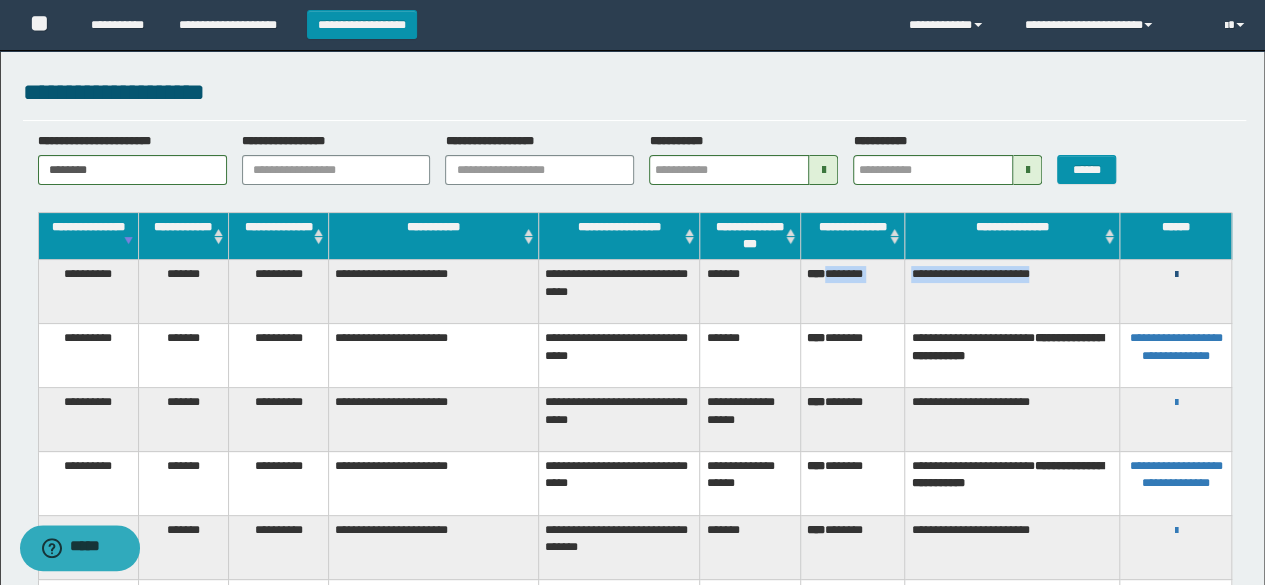 click at bounding box center [1175, 275] 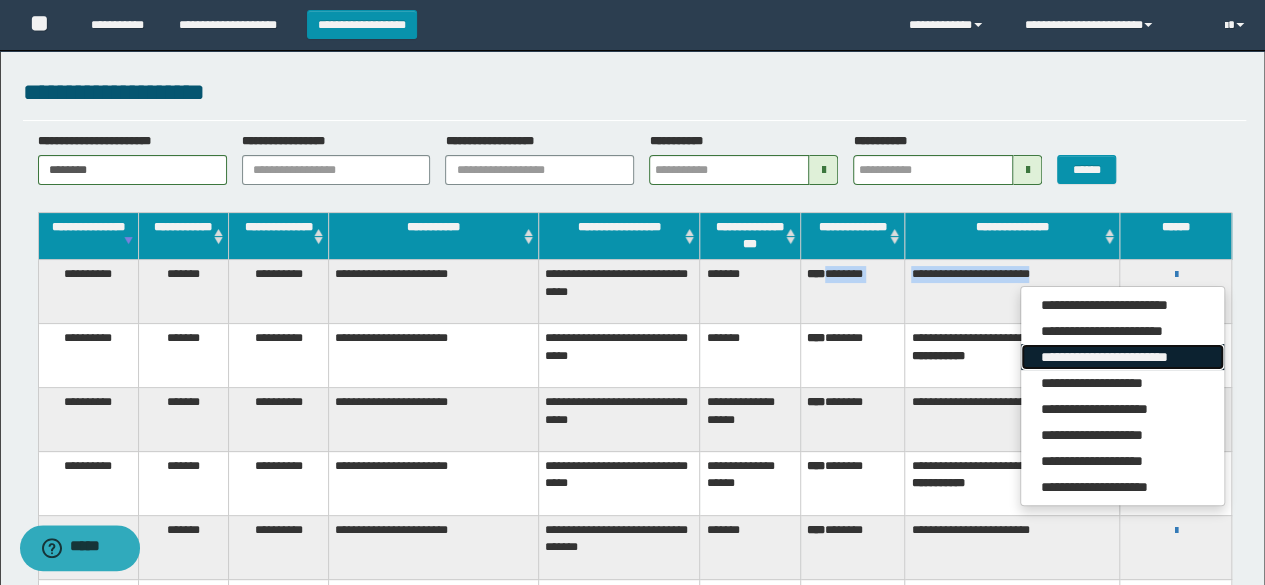 click on "**********" at bounding box center [1122, 357] 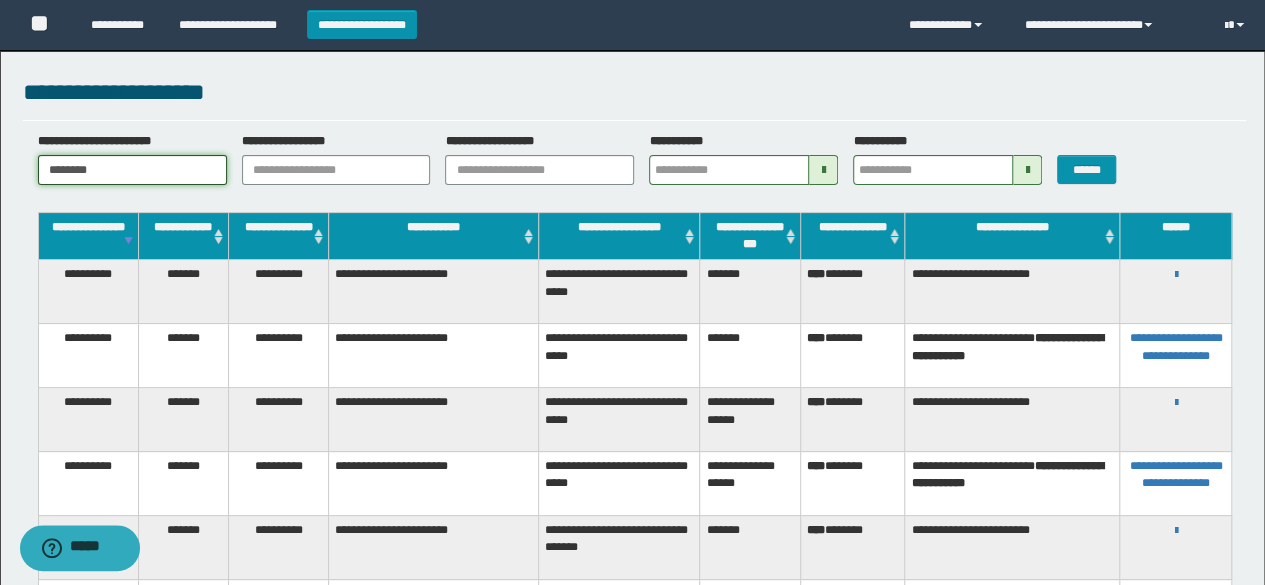 click on "********" at bounding box center (132, 170) 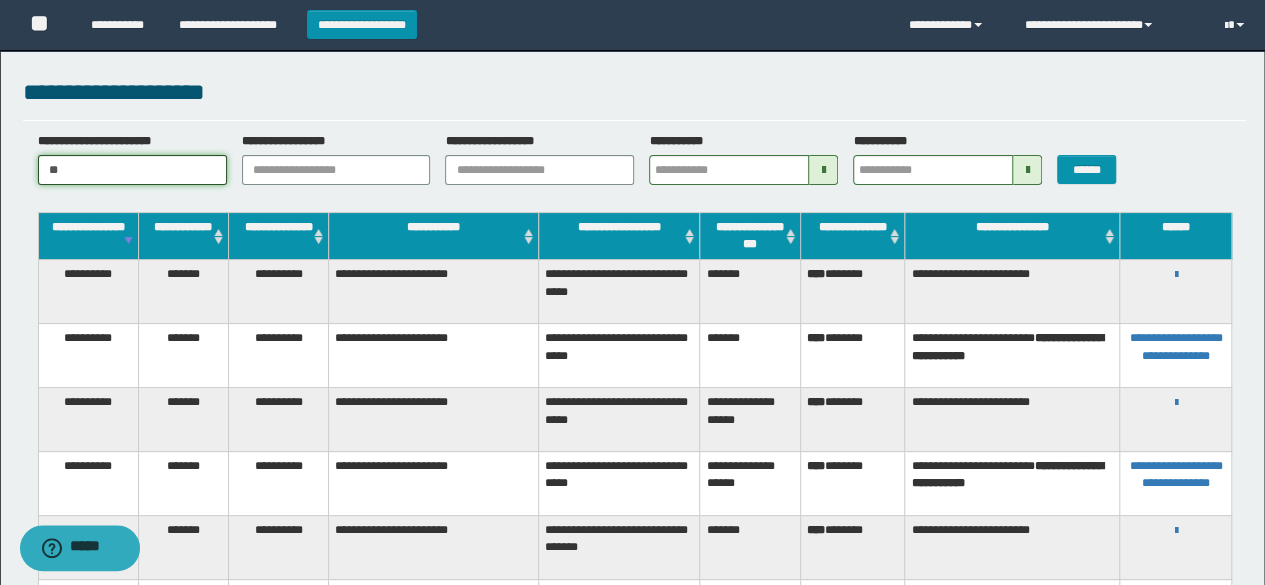 type on "*" 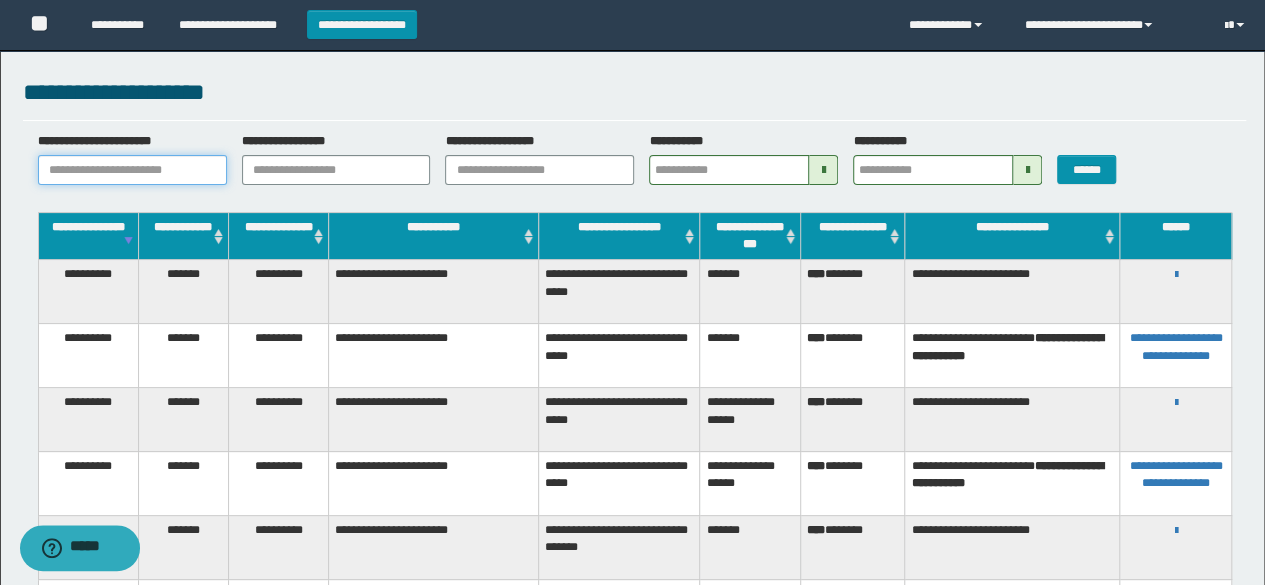 paste on "********" 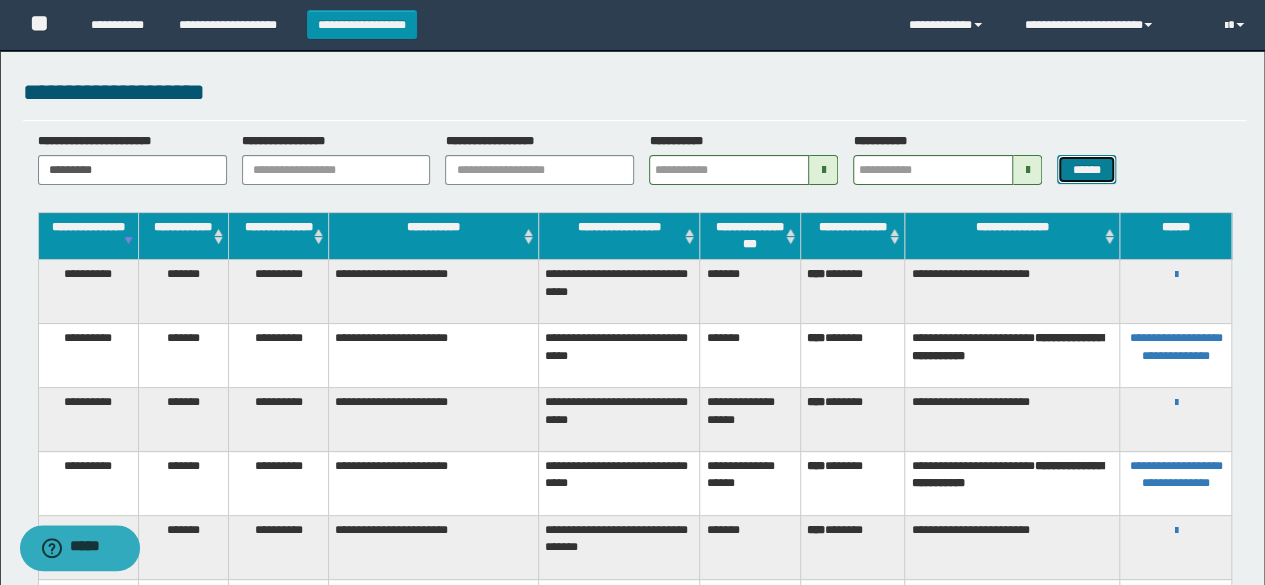 click on "******" at bounding box center (1086, 169) 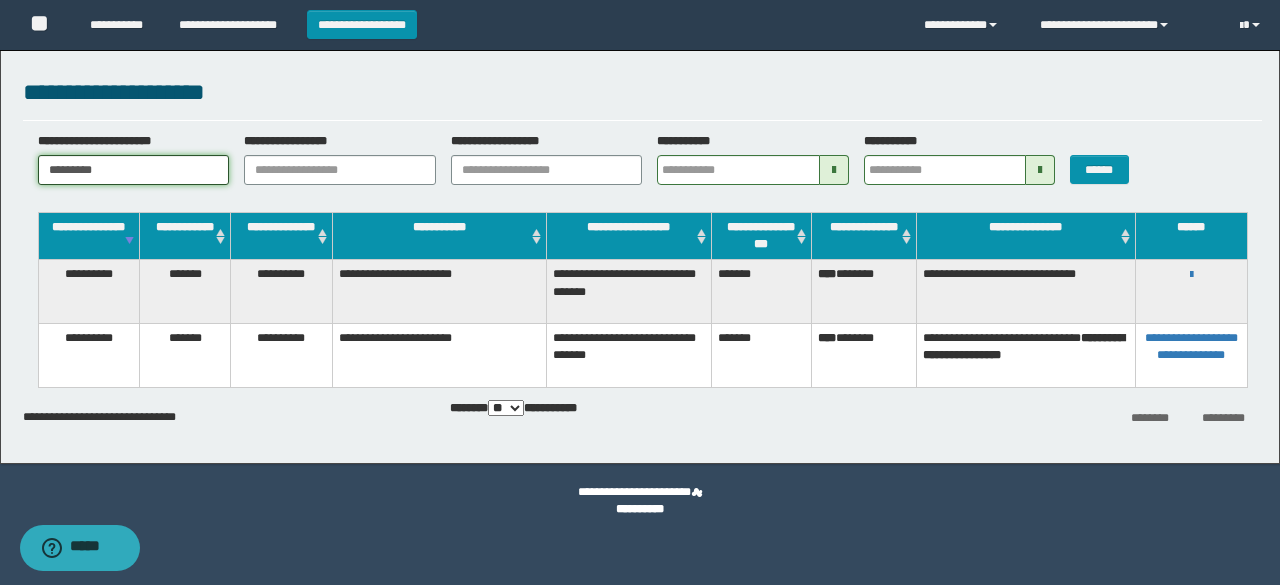 click on "********" at bounding box center (134, 170) 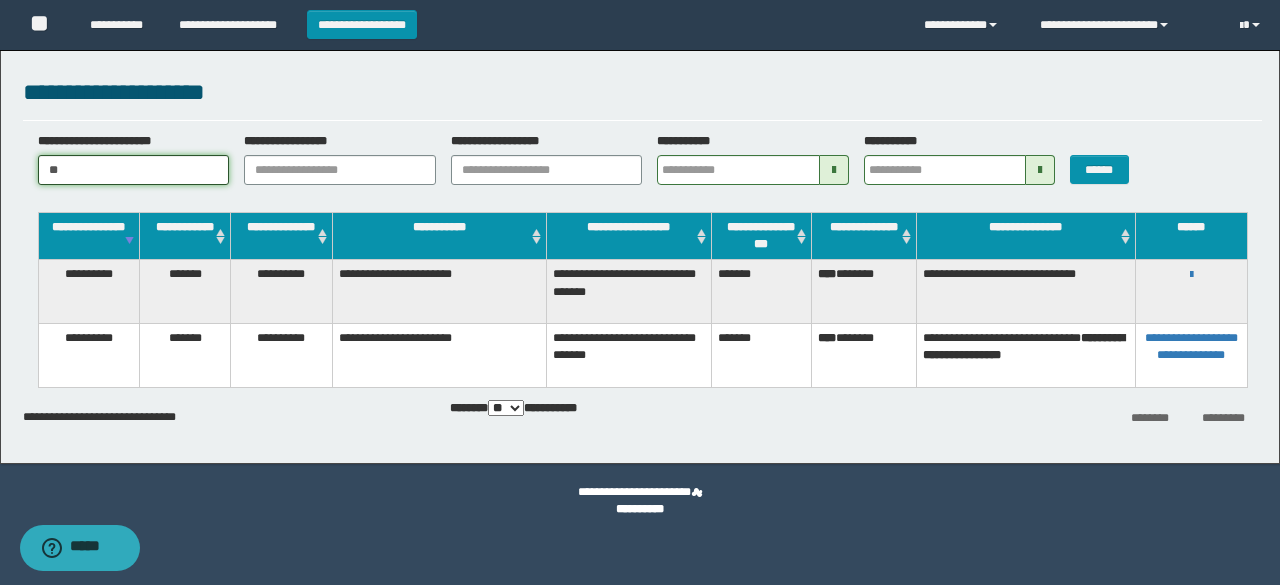type on "*" 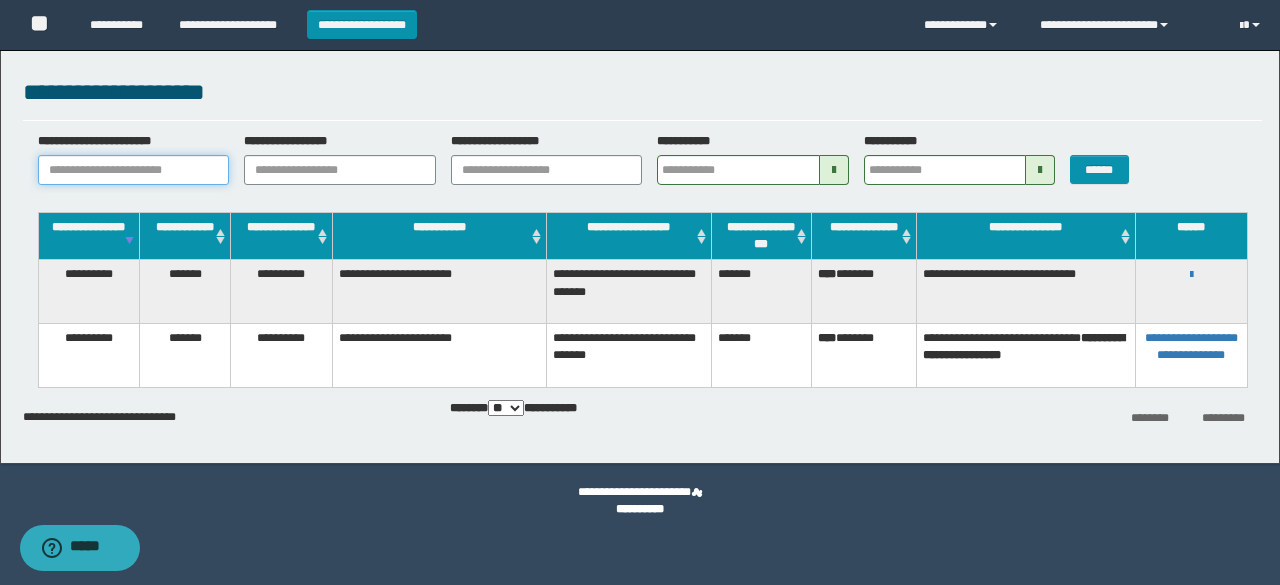 paste on "********" 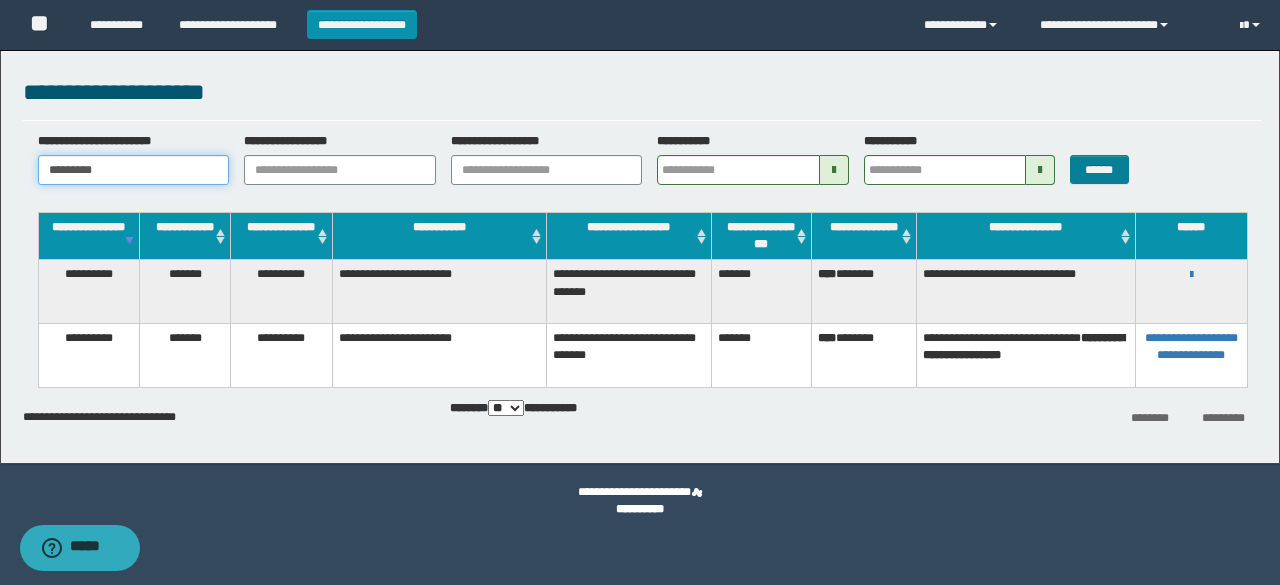 type on "********" 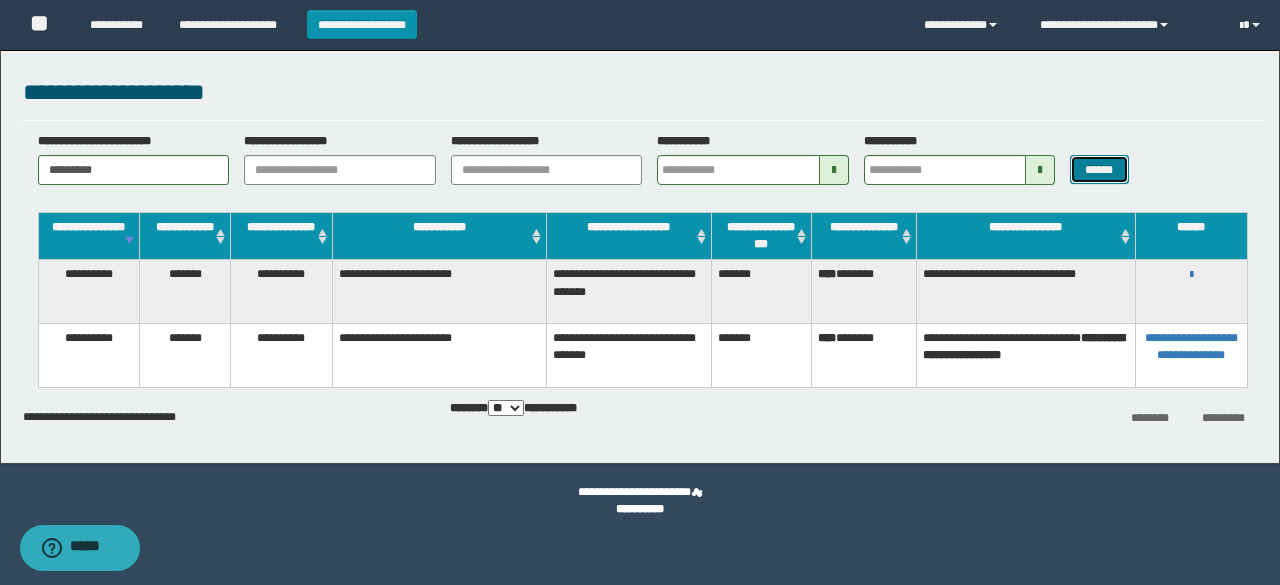 click on "******" at bounding box center [1099, 169] 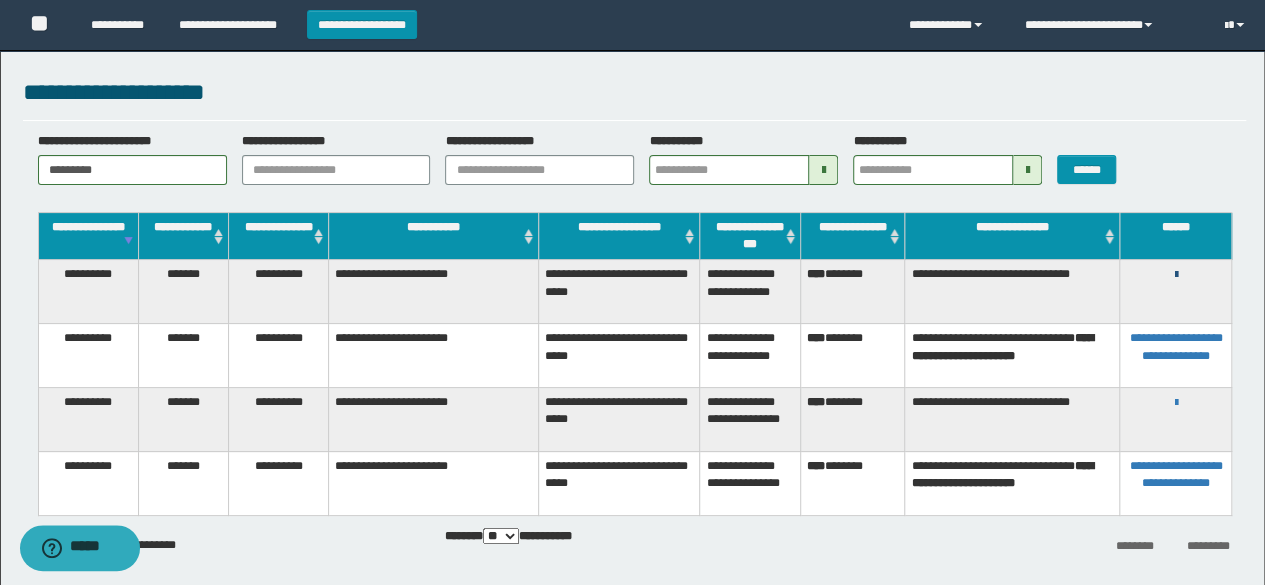 click at bounding box center [1175, 275] 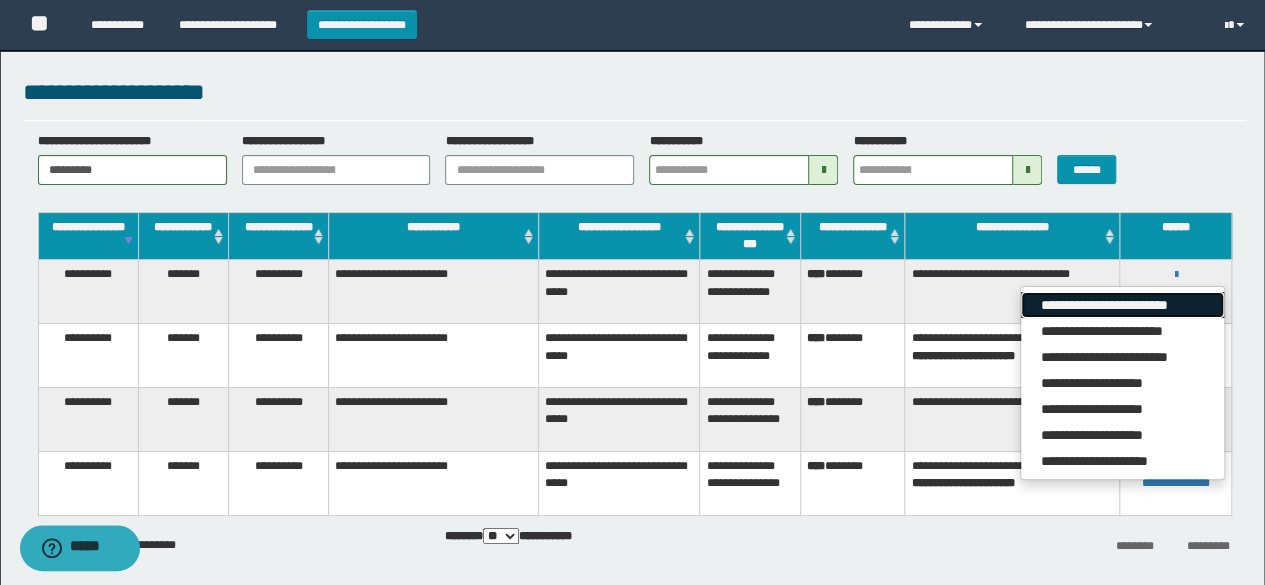 click on "**********" at bounding box center (1122, 305) 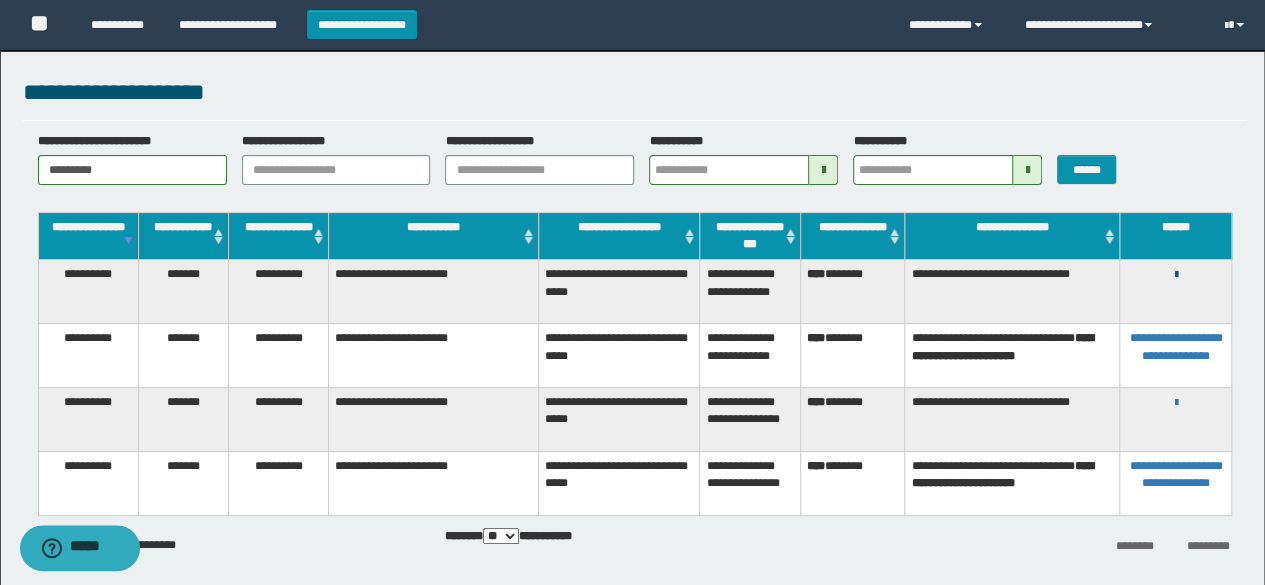 click at bounding box center (1175, 275) 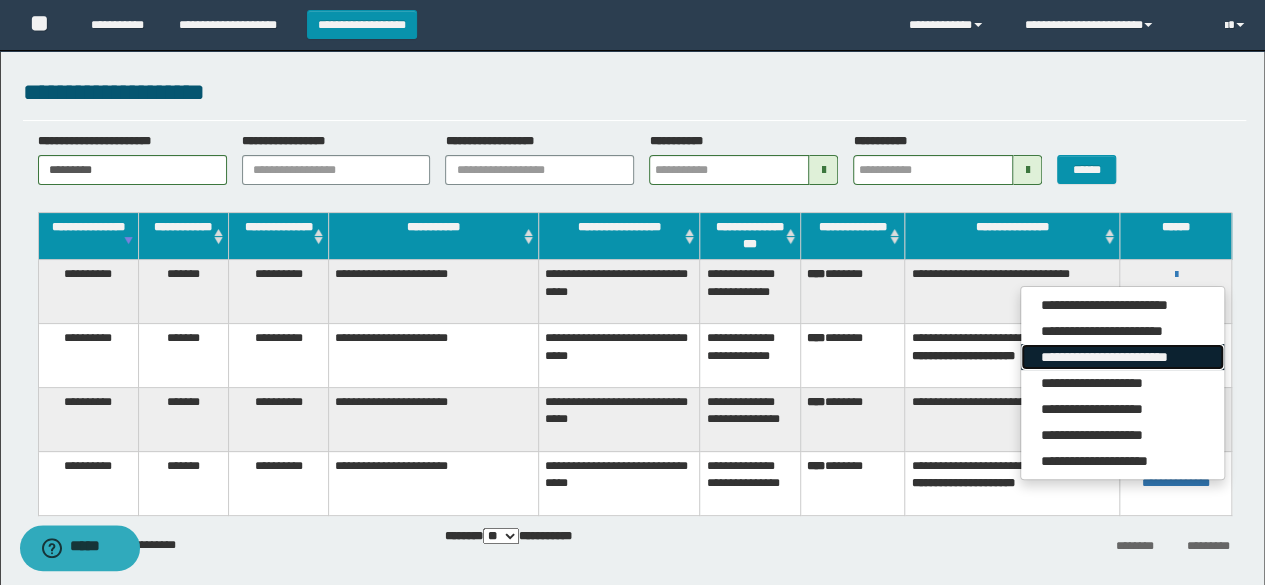 click on "**********" at bounding box center (1122, 357) 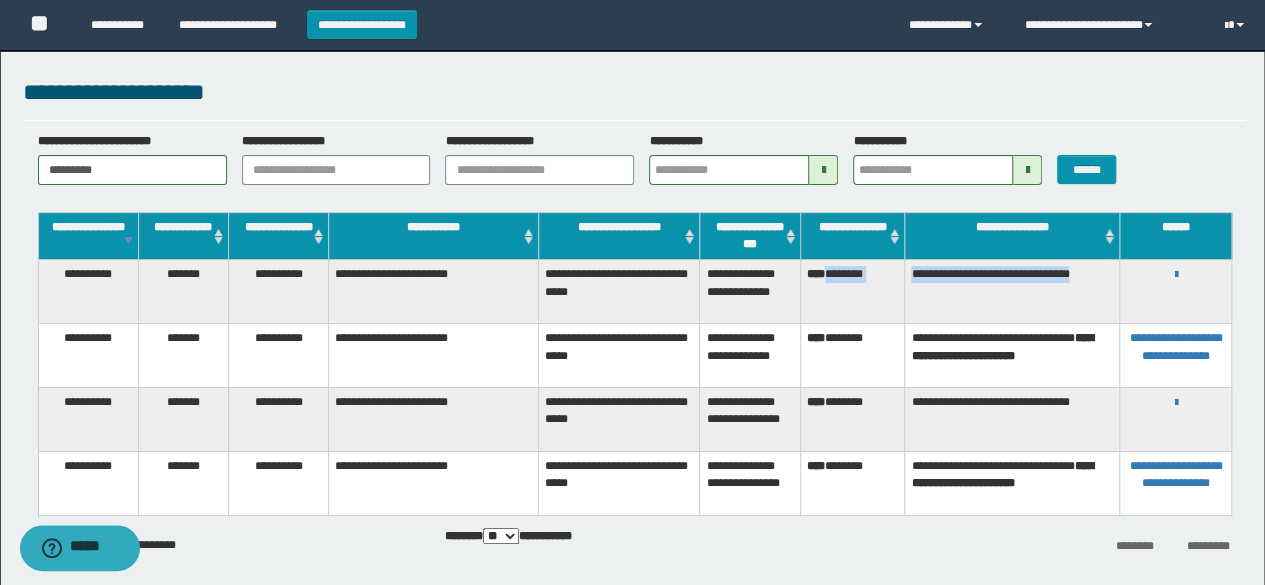 drag, startPoint x: 832, startPoint y: 274, endPoint x: 1113, endPoint y: 283, distance: 281.1441 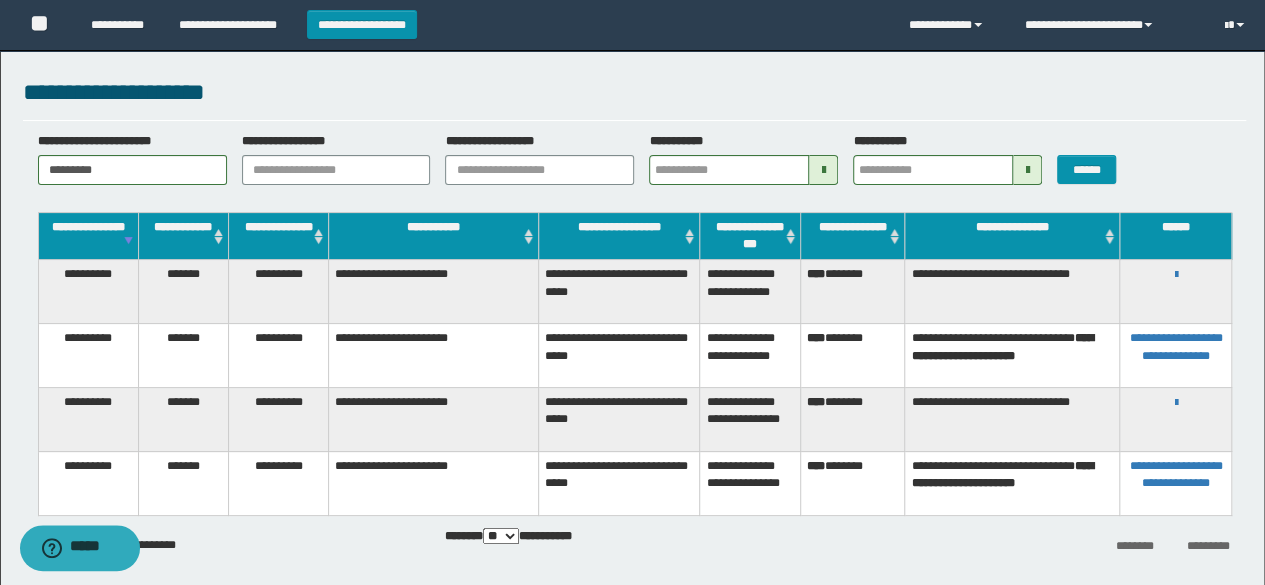 click on "**********" at bounding box center [635, 92] 